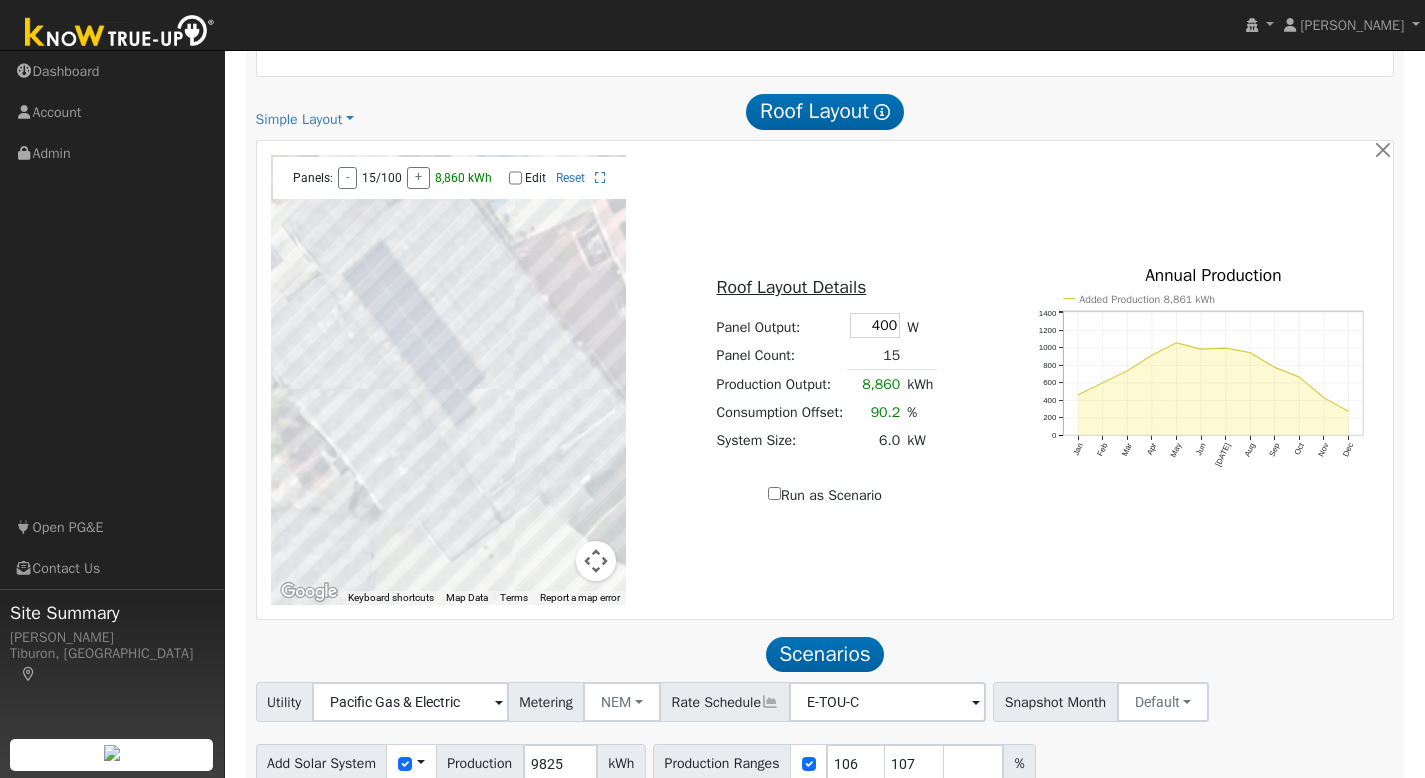 scroll, scrollTop: 0, scrollLeft: 0, axis: both 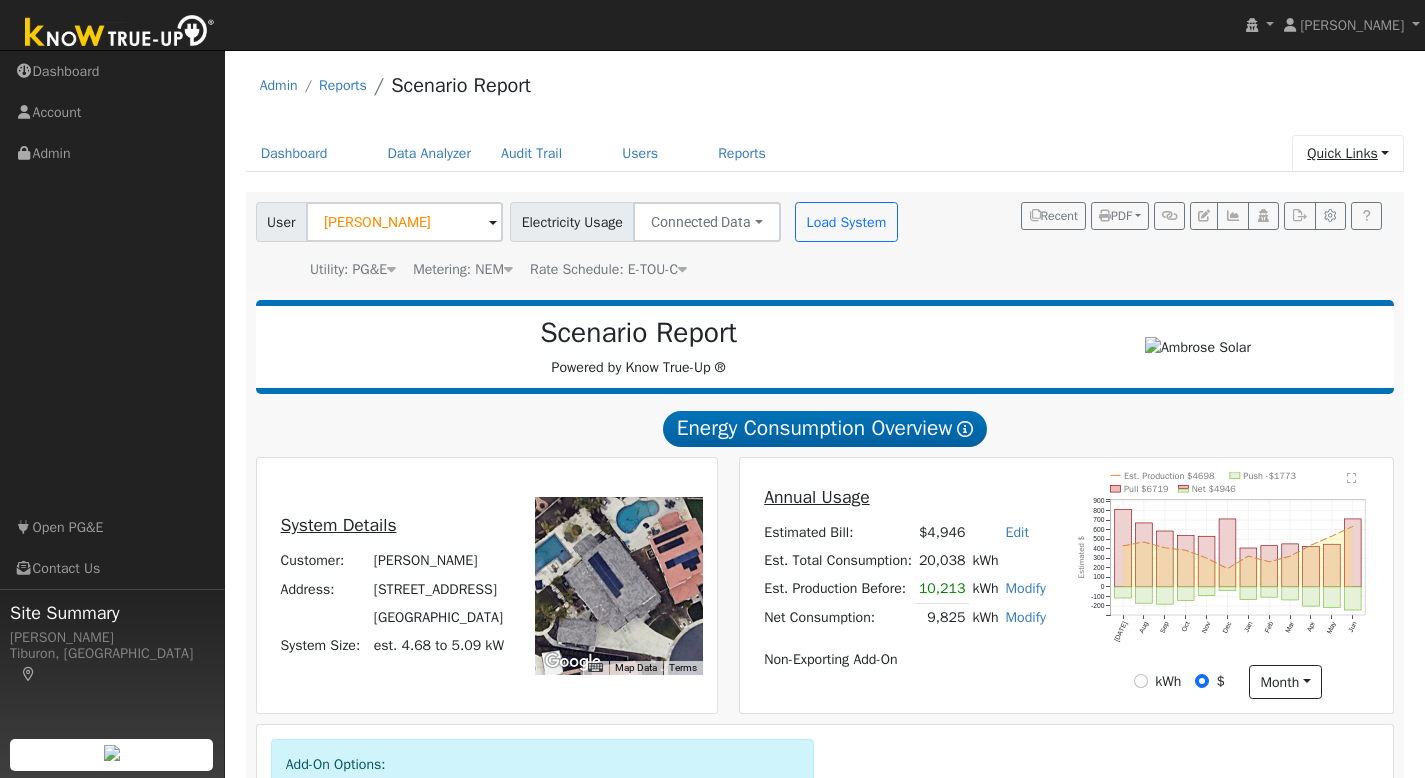 click on "Quick Links" at bounding box center (1348, 153) 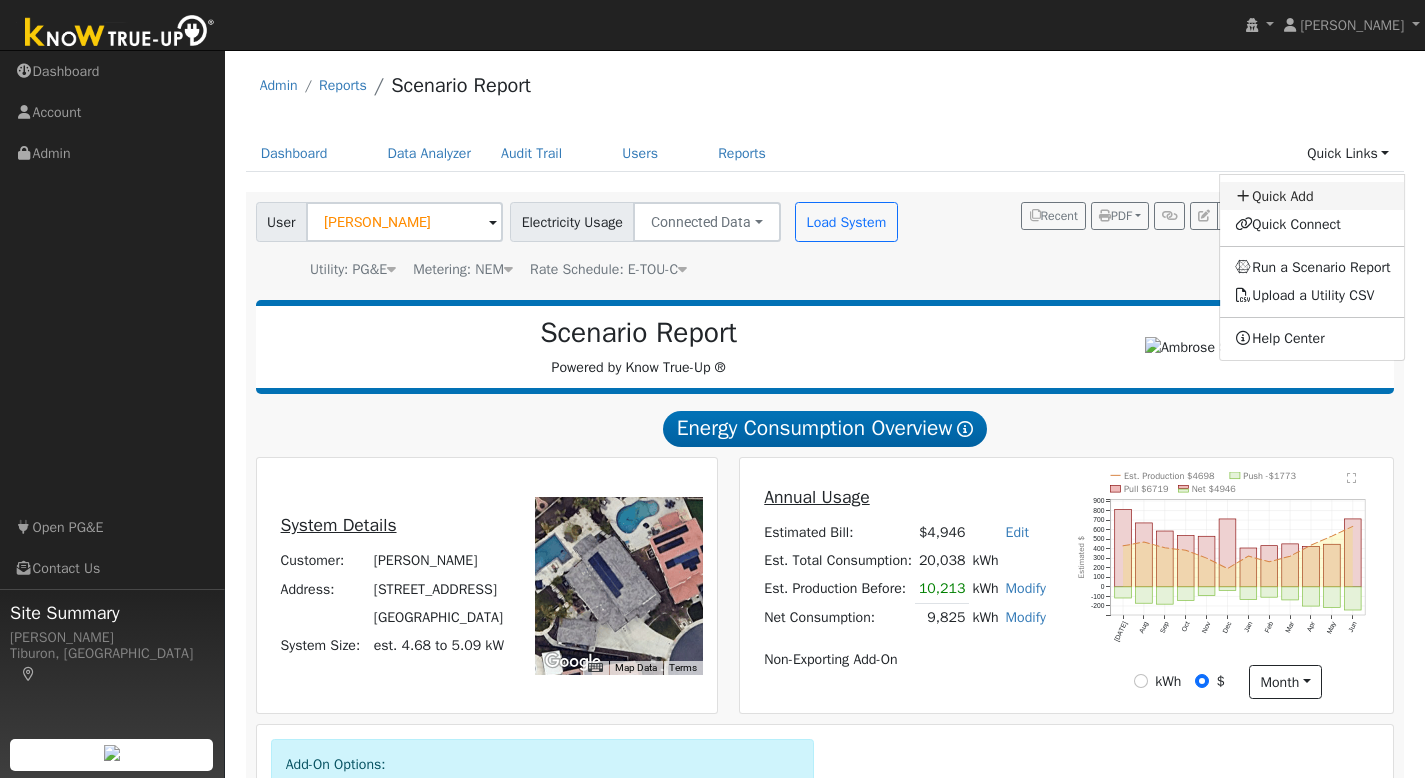 click on "Quick Add" at bounding box center (1313, 196) 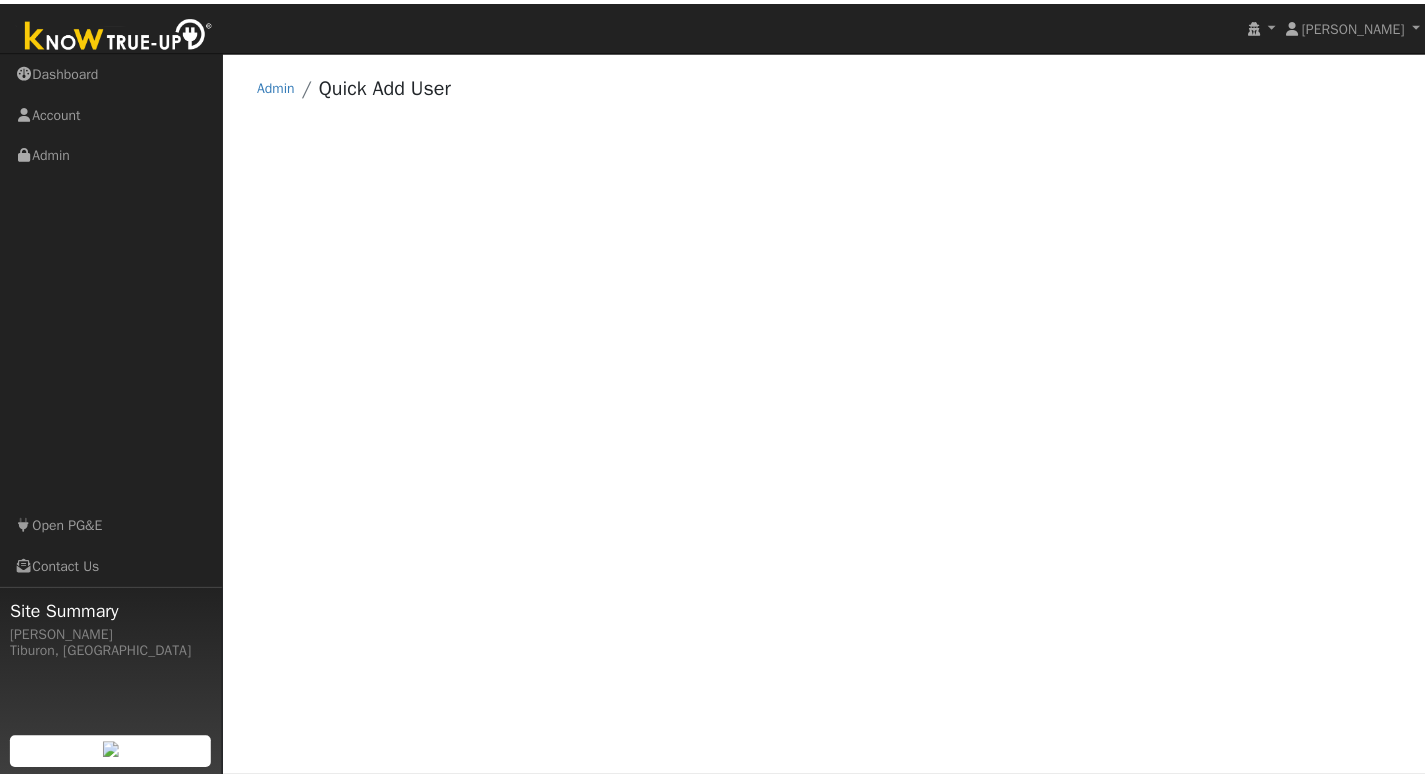 scroll, scrollTop: 0, scrollLeft: 0, axis: both 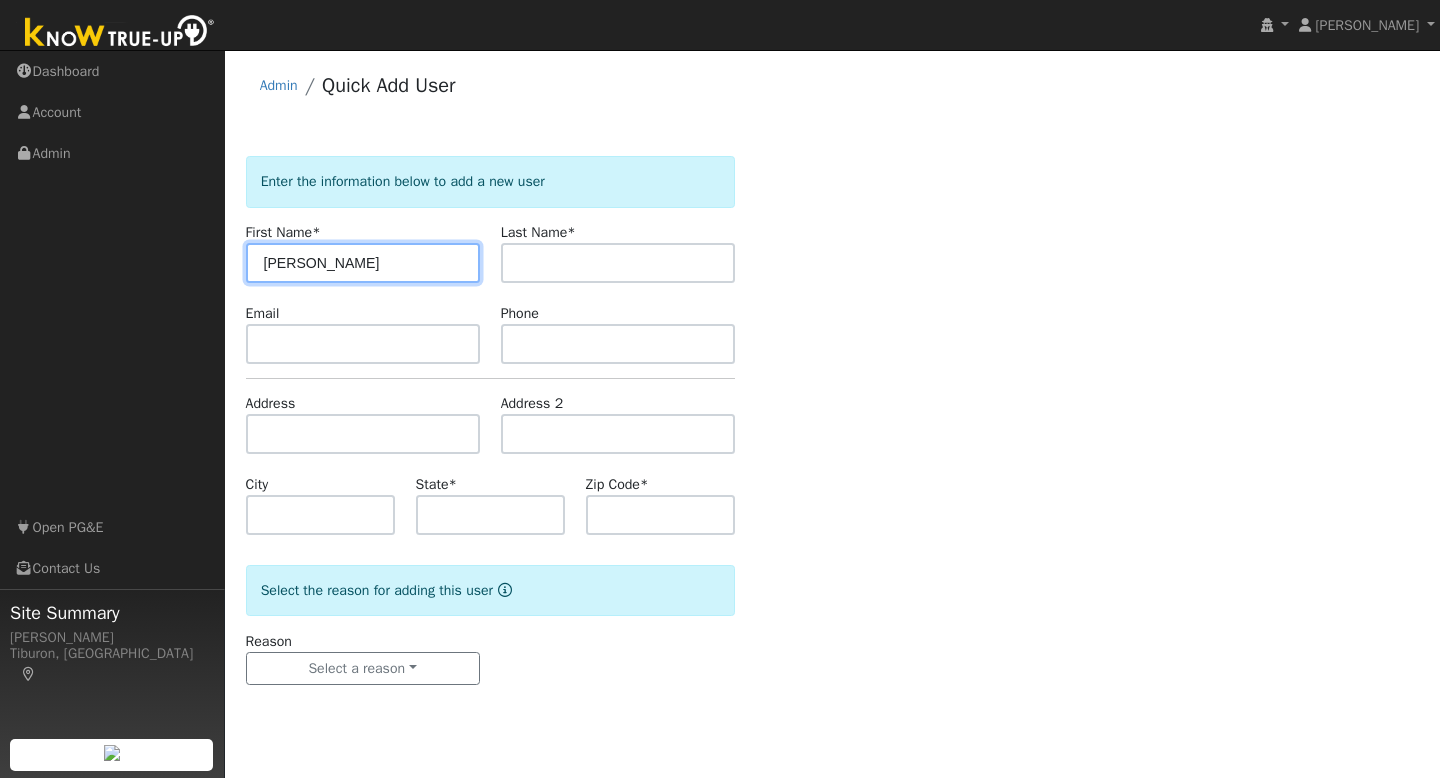 type on "Amy" 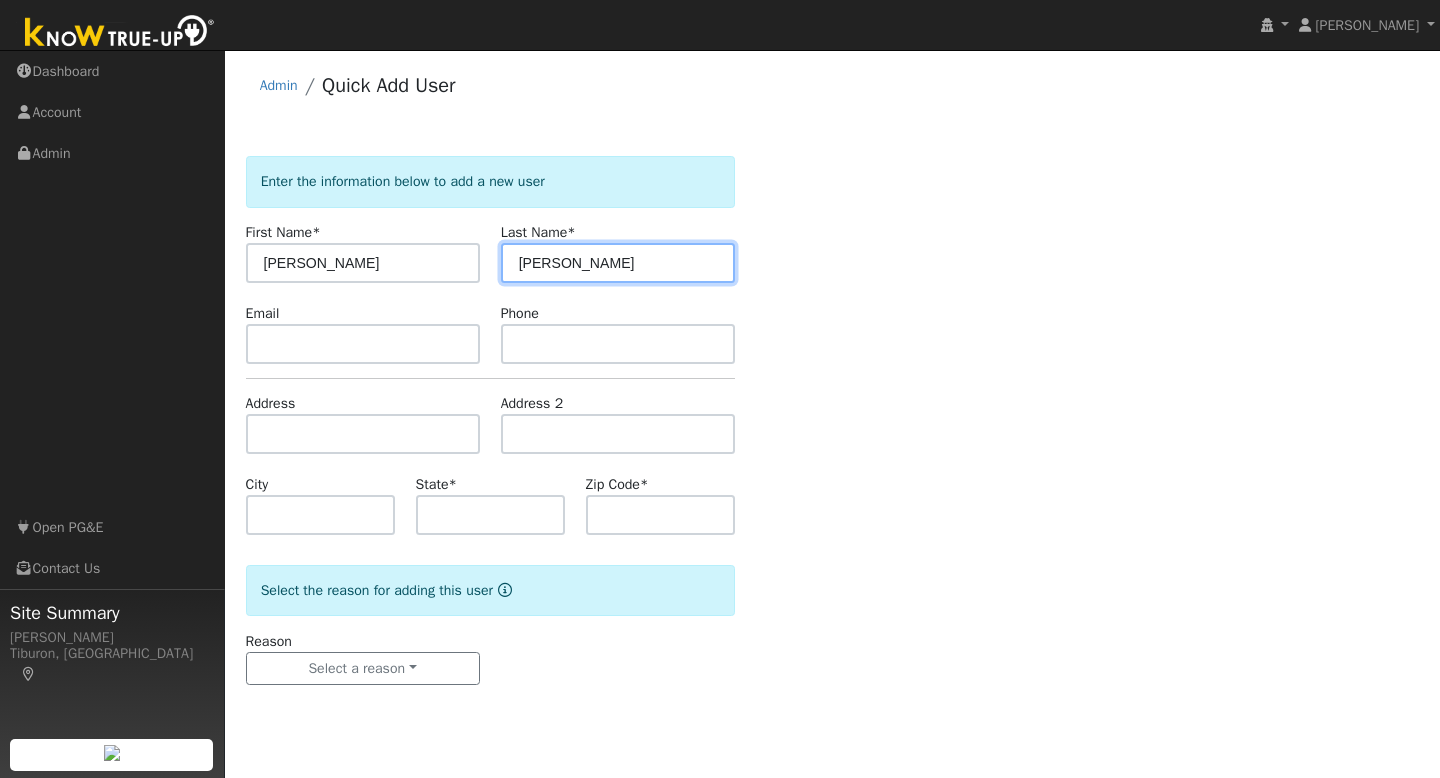 type on "Liu" 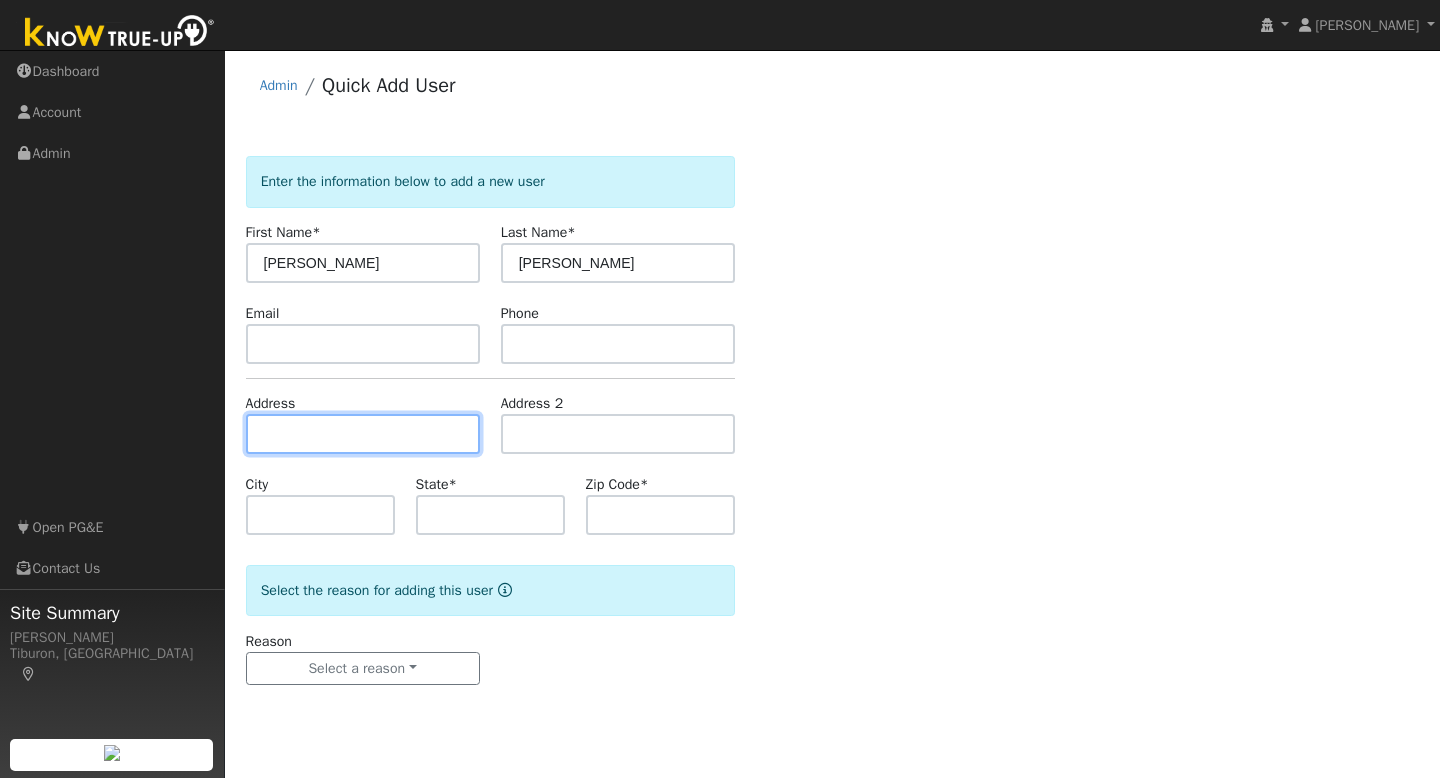 click at bounding box center (363, 434) 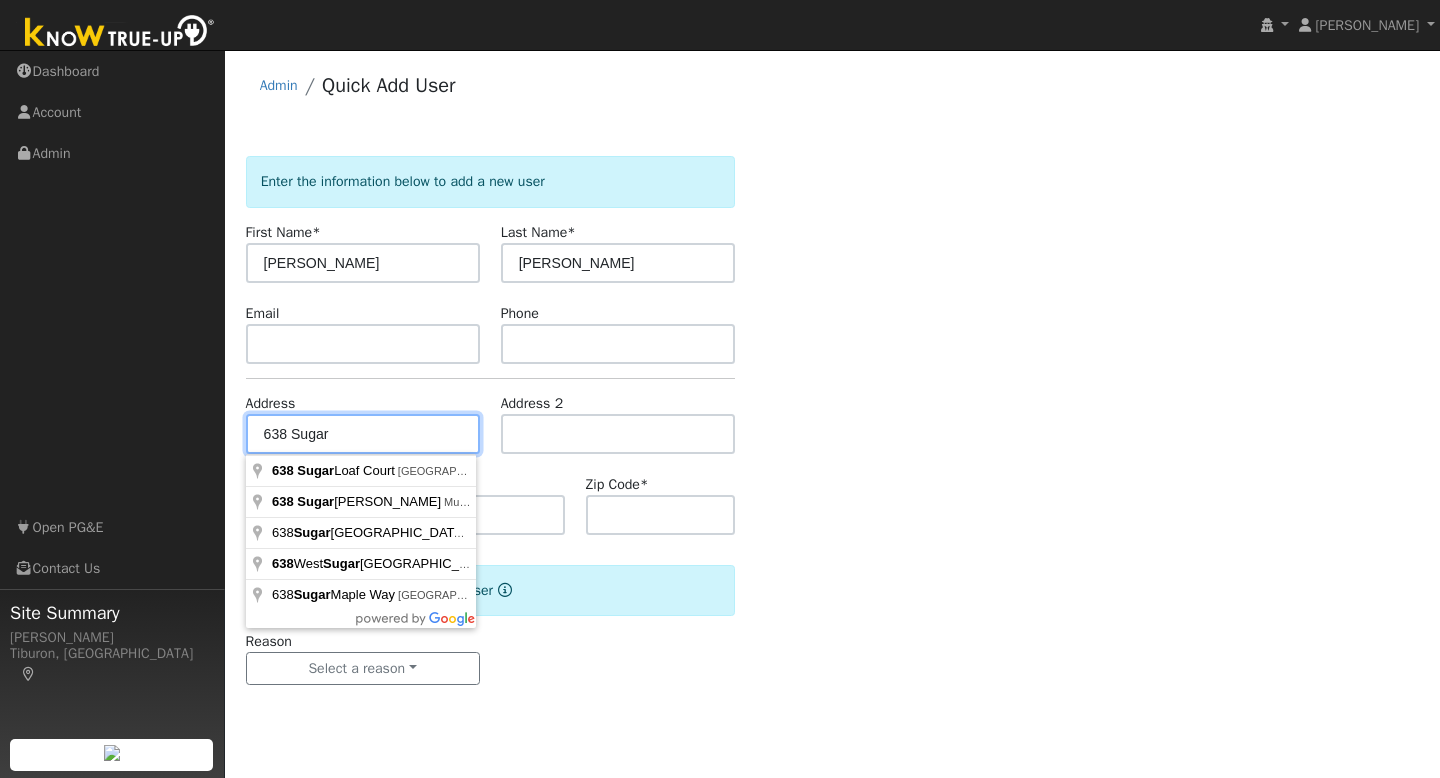 click on "638 Sugar" at bounding box center [363, 434] 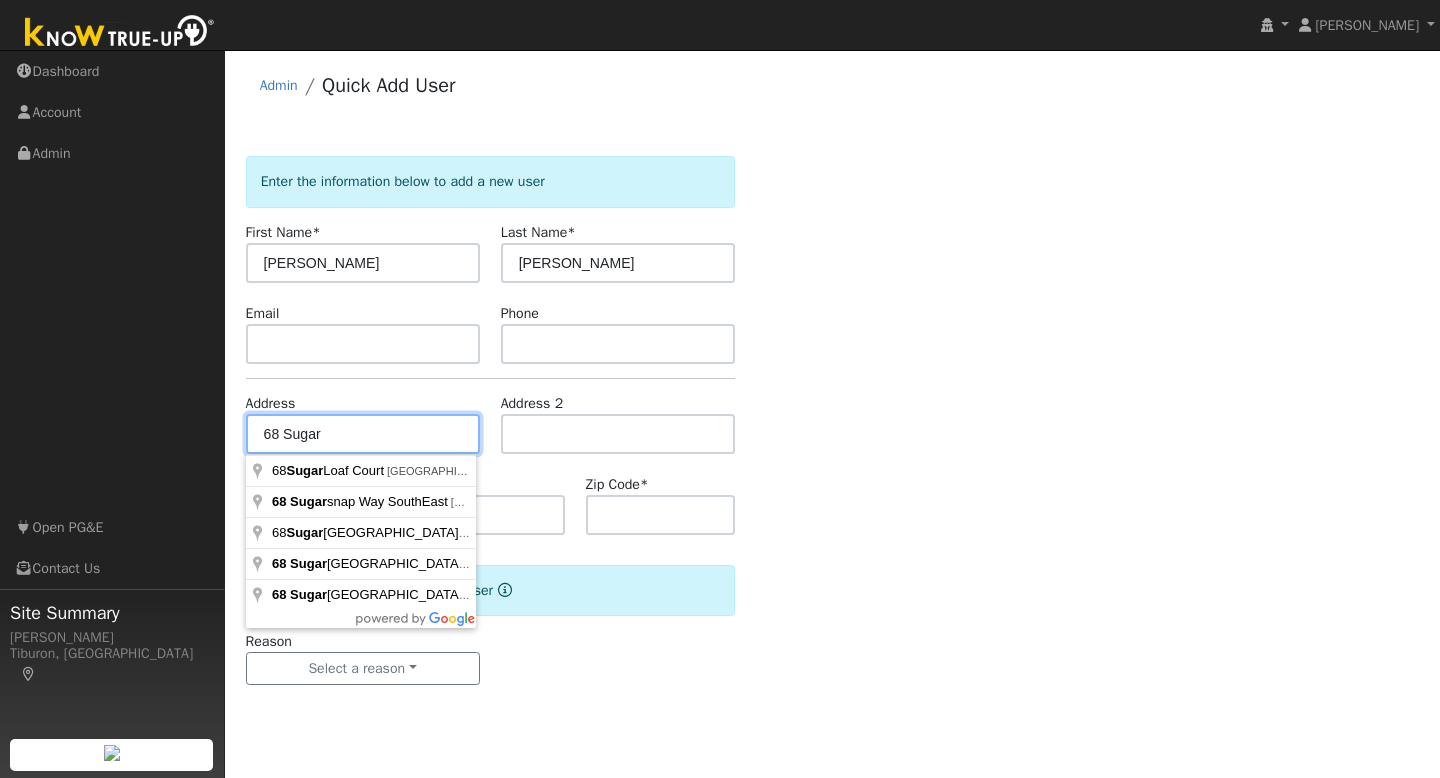 click on "68 Sugar" at bounding box center (363, 434) 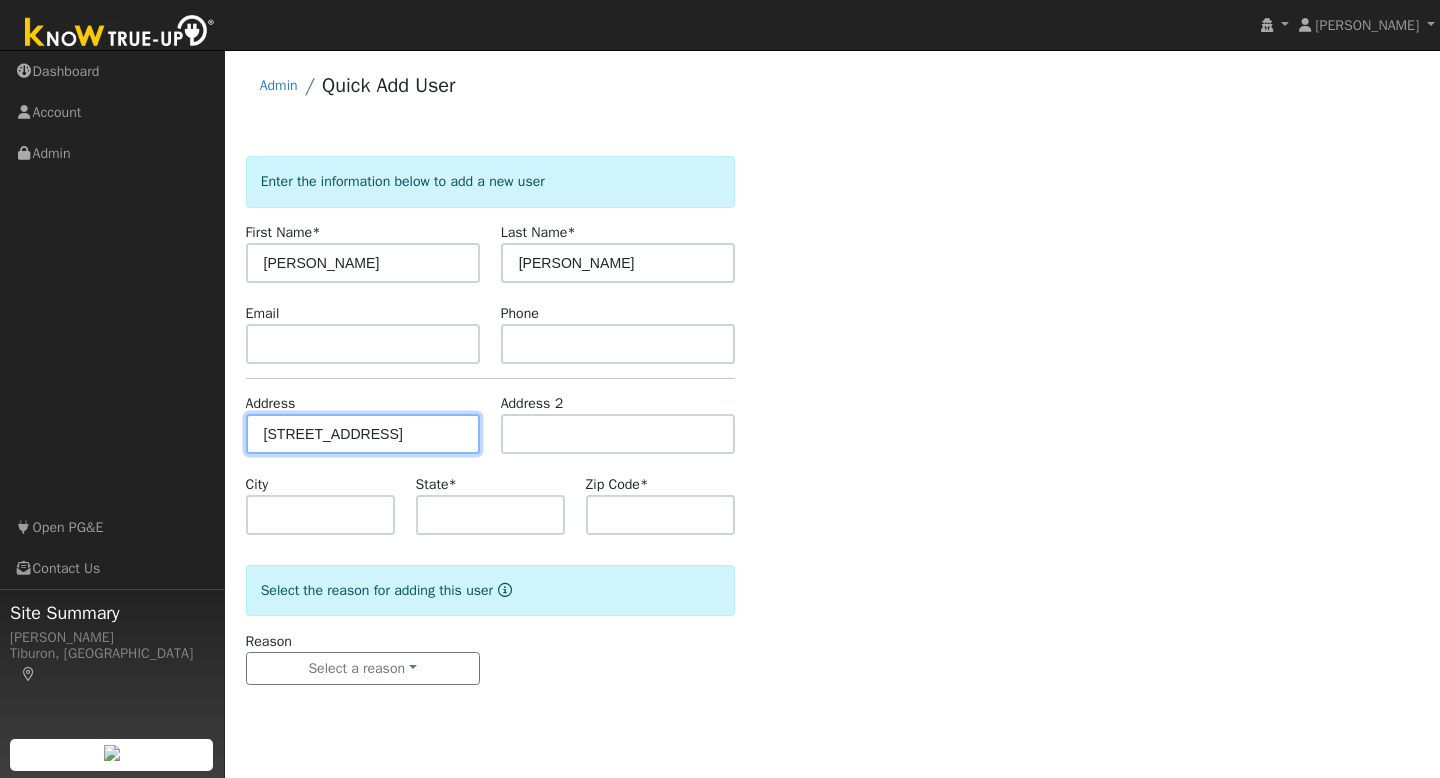 type on "68 Sugarloaf Lane" 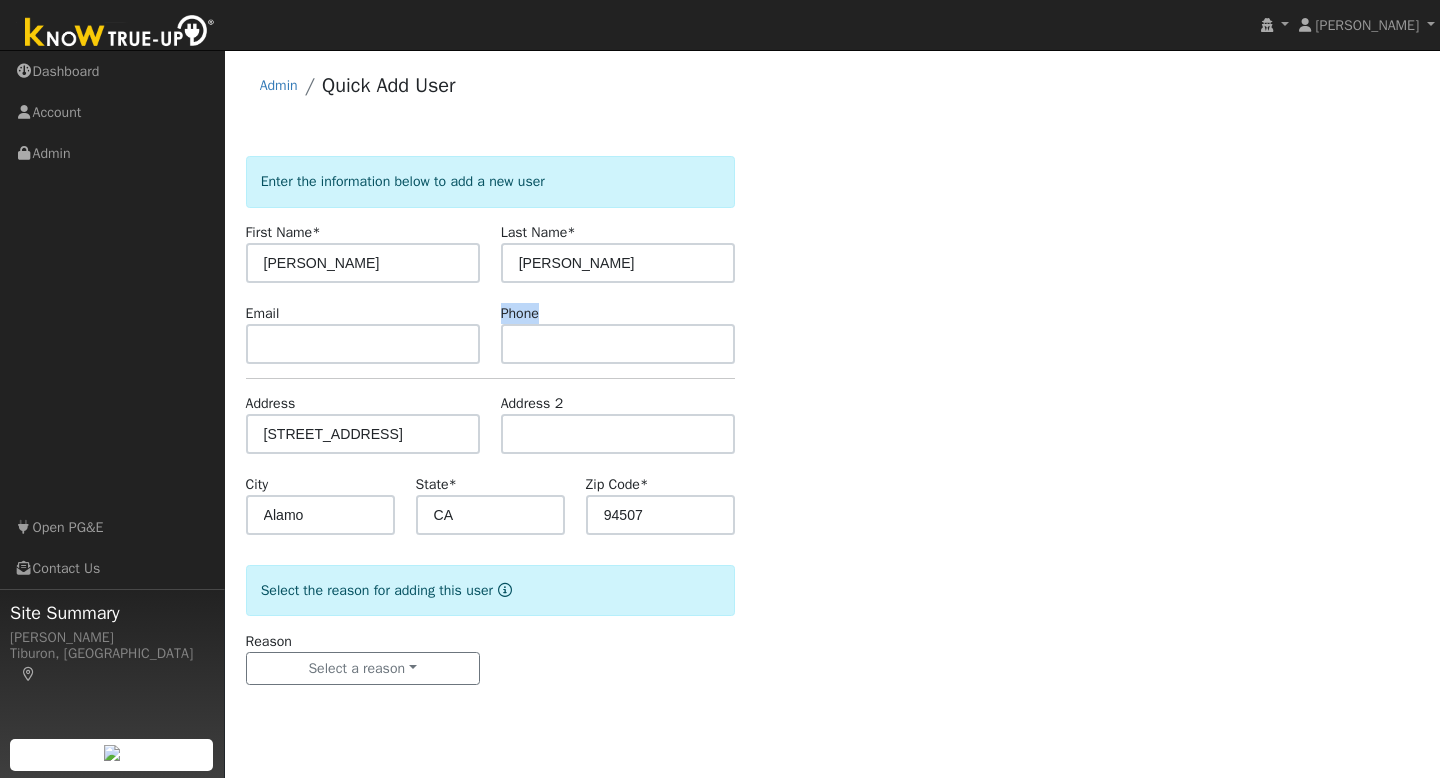 click on "Enter the information below to add a new user First Name  * Amy Last Name  * Liu Email Phone Address 68 Sugarloaf Lane Address 2 City Alamo State  * CA Zip Code  * 94507  Select the reason for adding this user  Reason Select a reason New lead New customer adding solar New customer has solar Settings Salesperson Requested Utility Requested Inverter Enable Access Email Notifications No Emails No Emails Weekly Emails Monthly Emails No Yes" at bounding box center (833, 440) 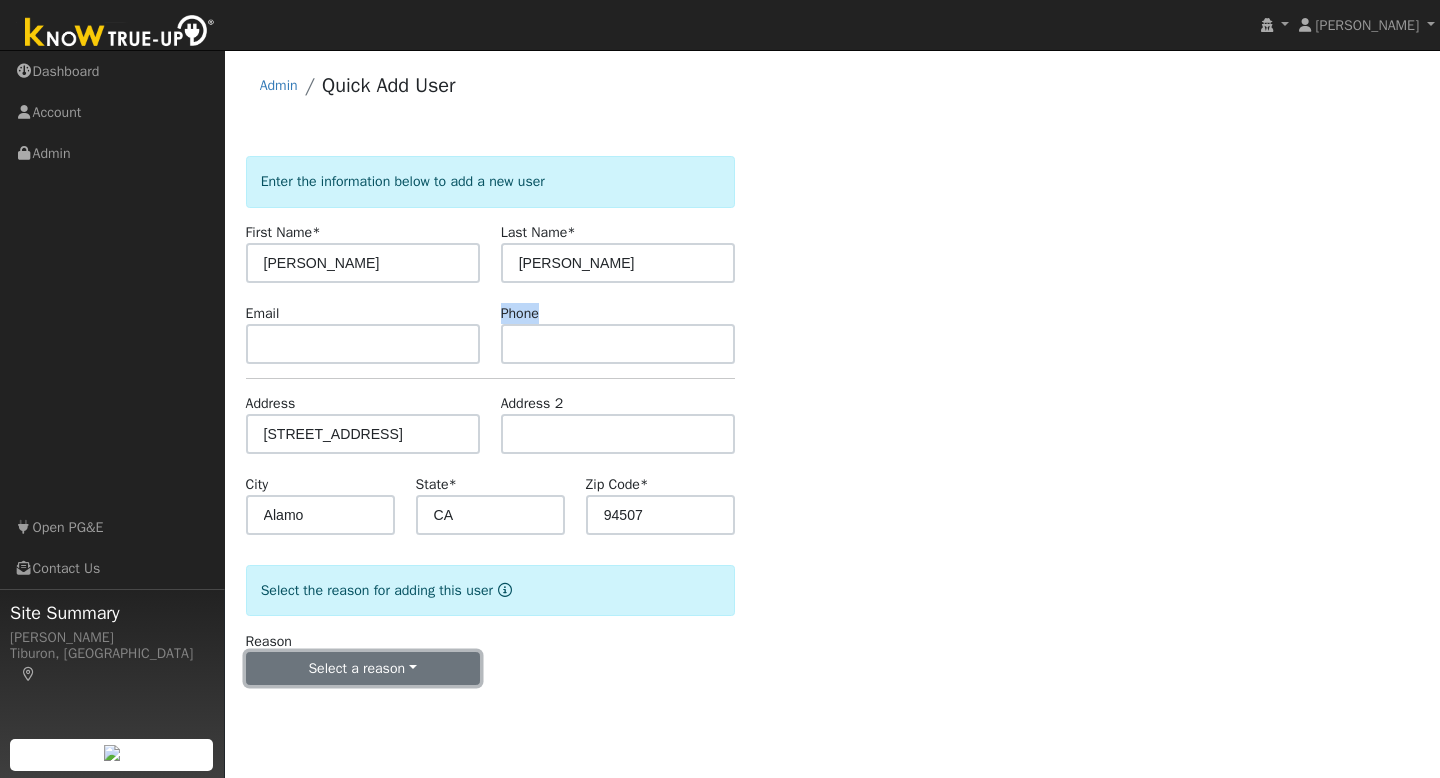 click on "Select a reason" at bounding box center (363, 669) 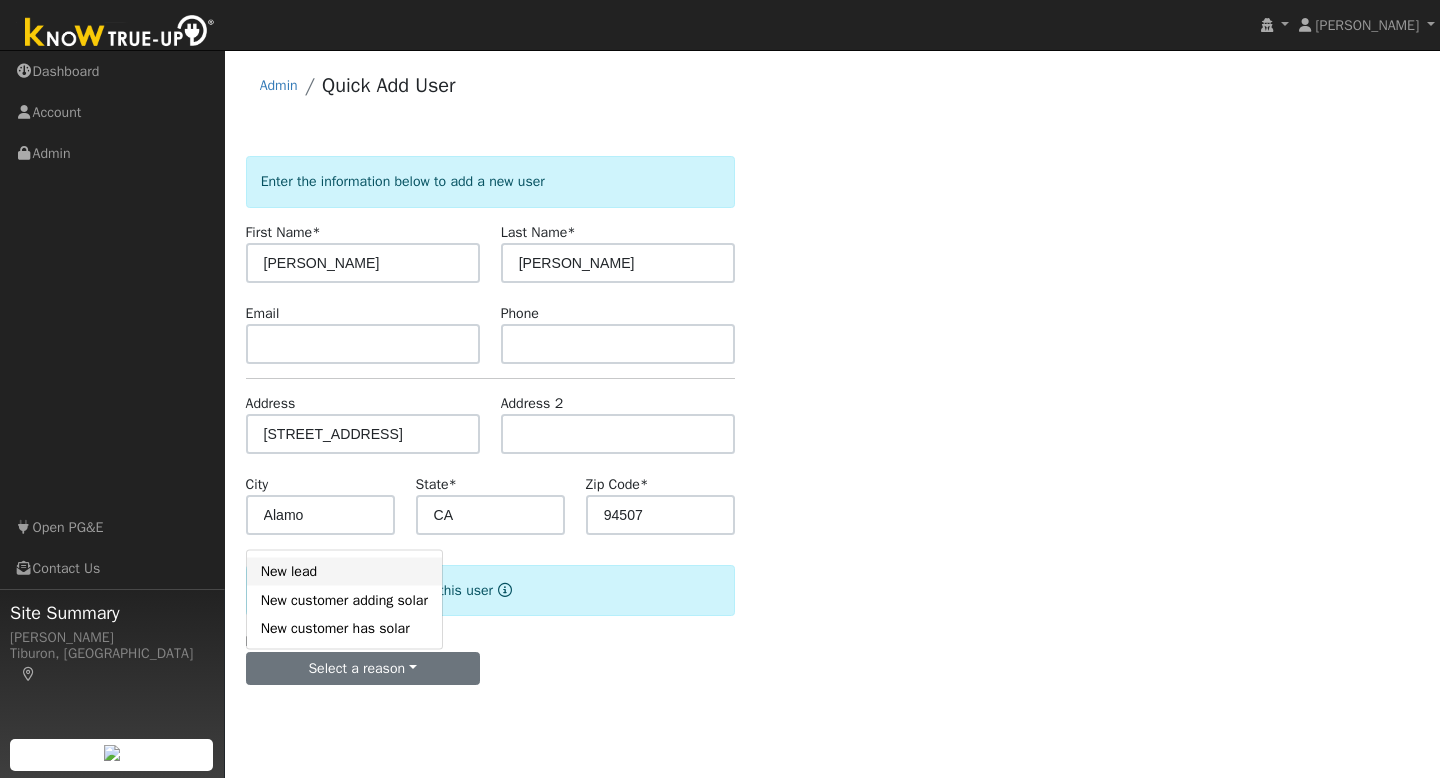 click on "New lead" at bounding box center [344, 571] 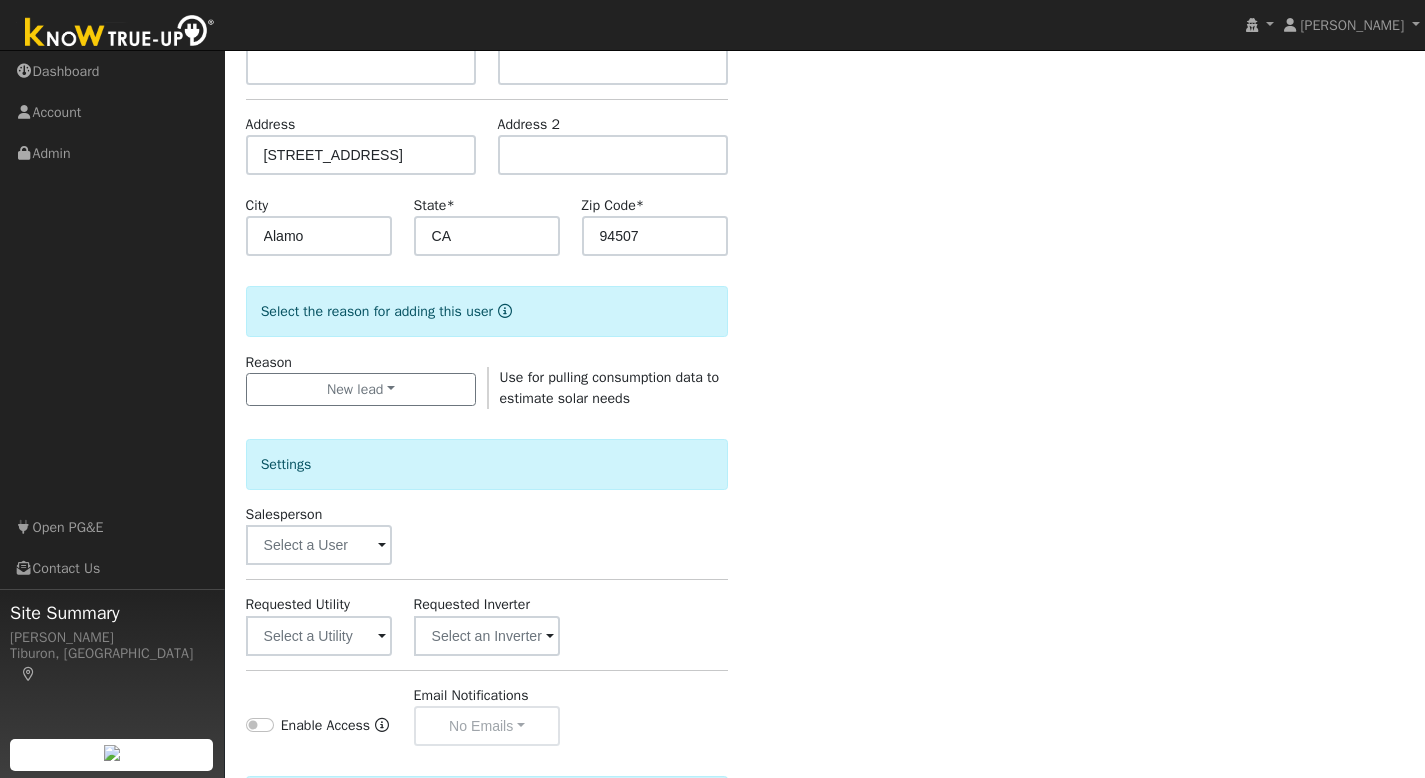 scroll, scrollTop: 530, scrollLeft: 0, axis: vertical 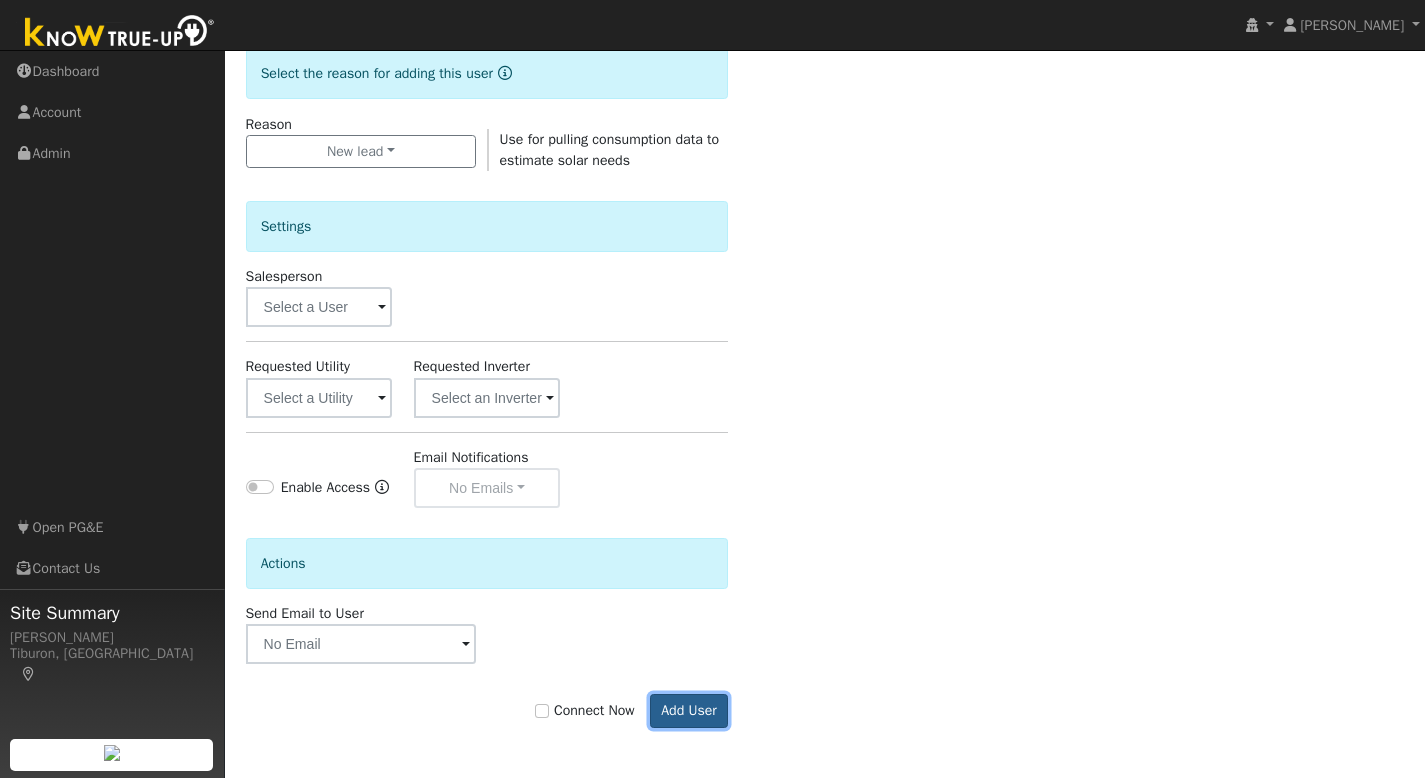 click on "Add User" at bounding box center [689, 711] 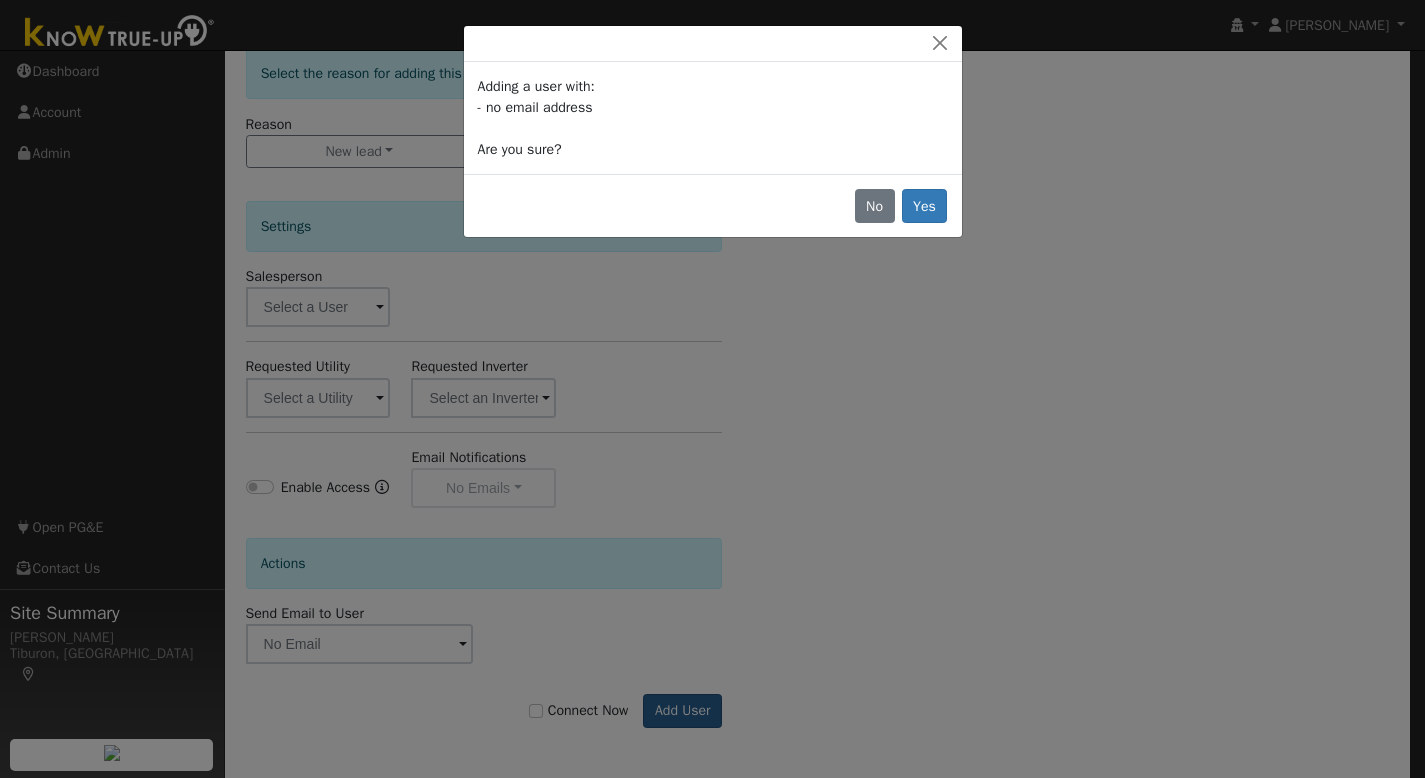 scroll, scrollTop: 517, scrollLeft: 0, axis: vertical 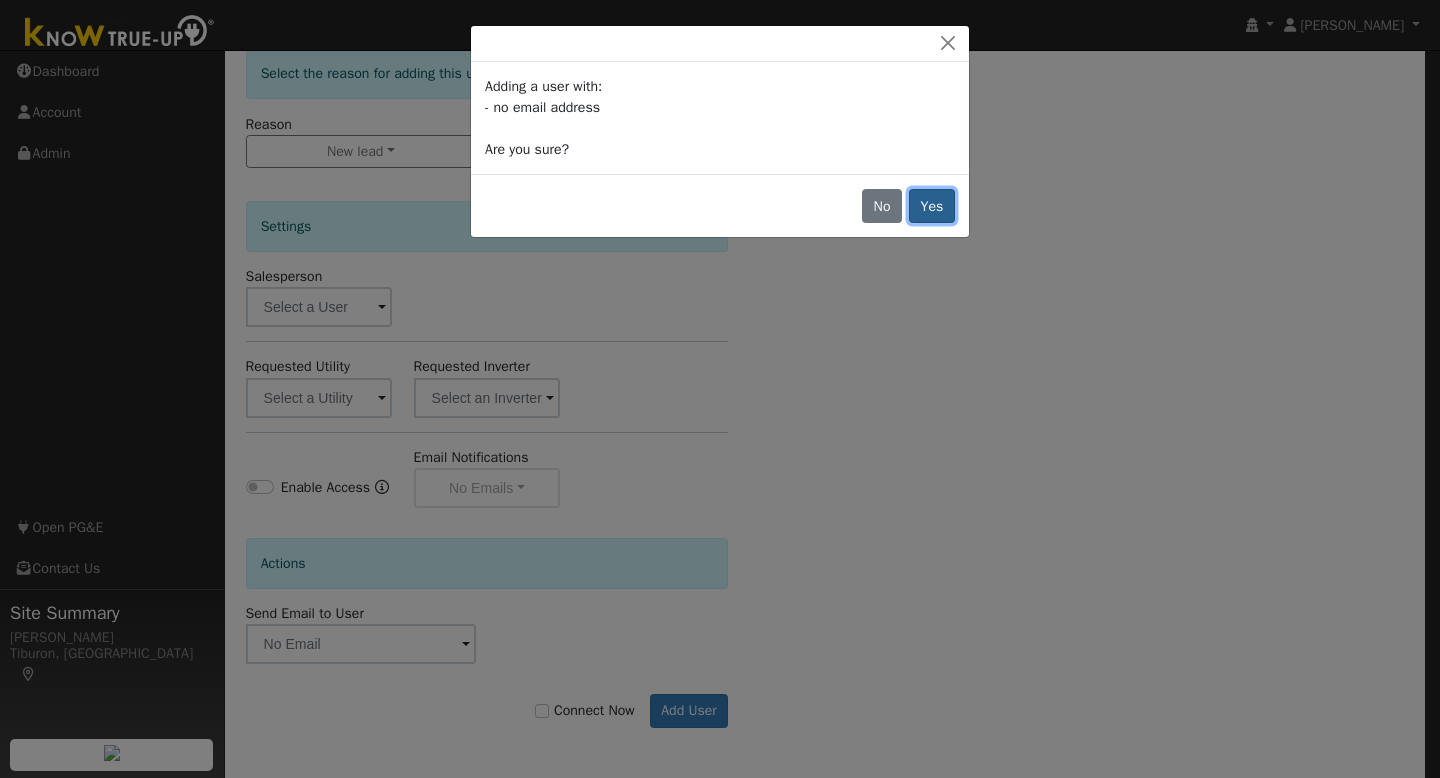 click on "Yes" at bounding box center (932, 206) 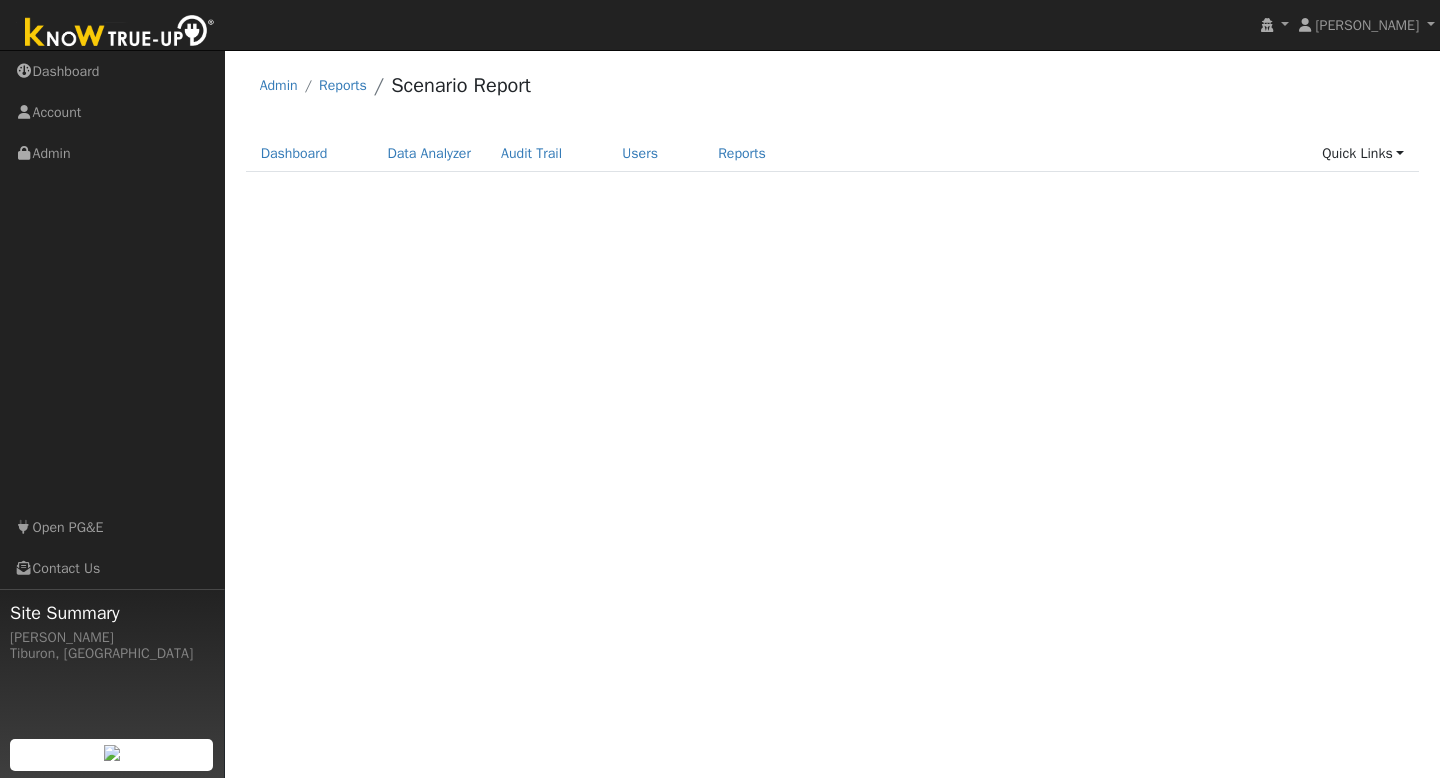 scroll, scrollTop: 0, scrollLeft: 0, axis: both 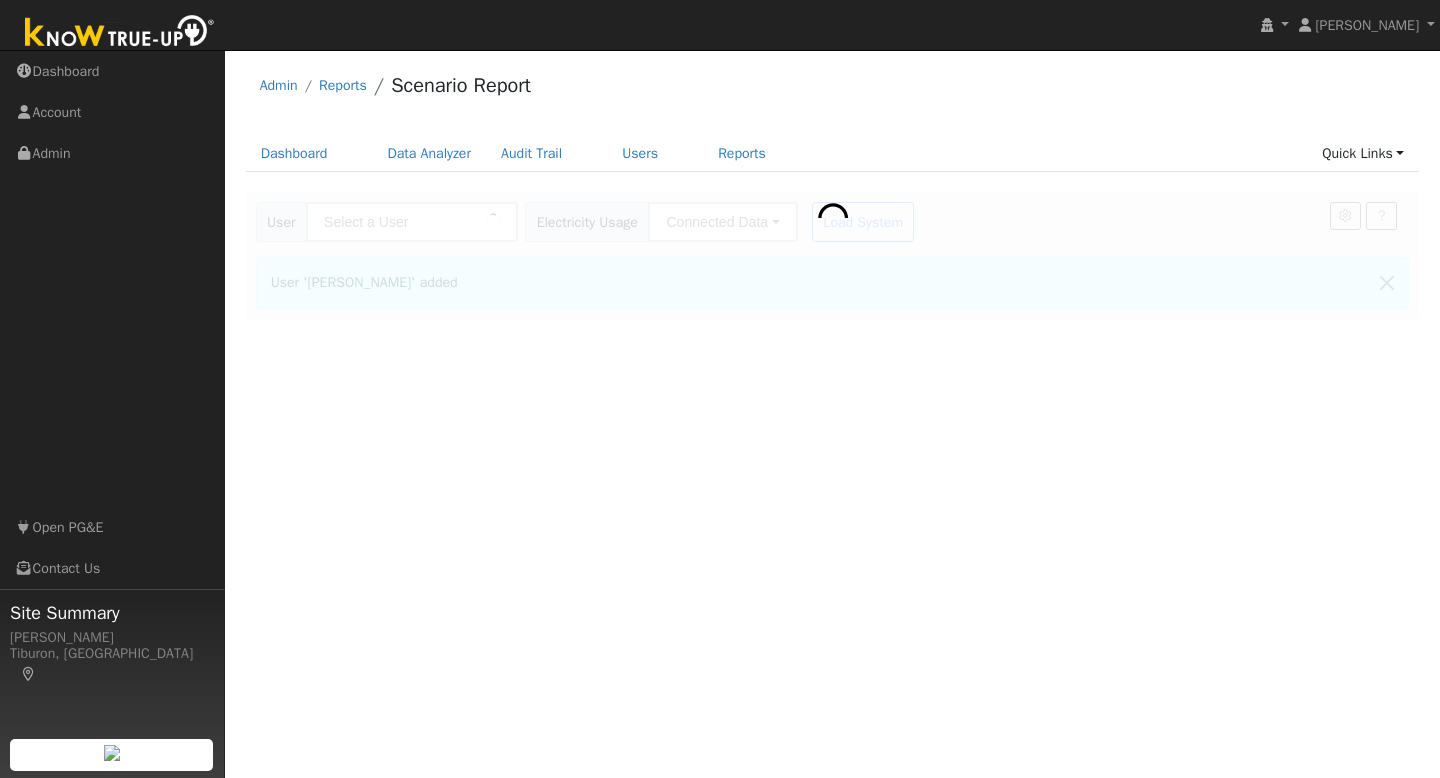 type on "[PERSON_NAME]" 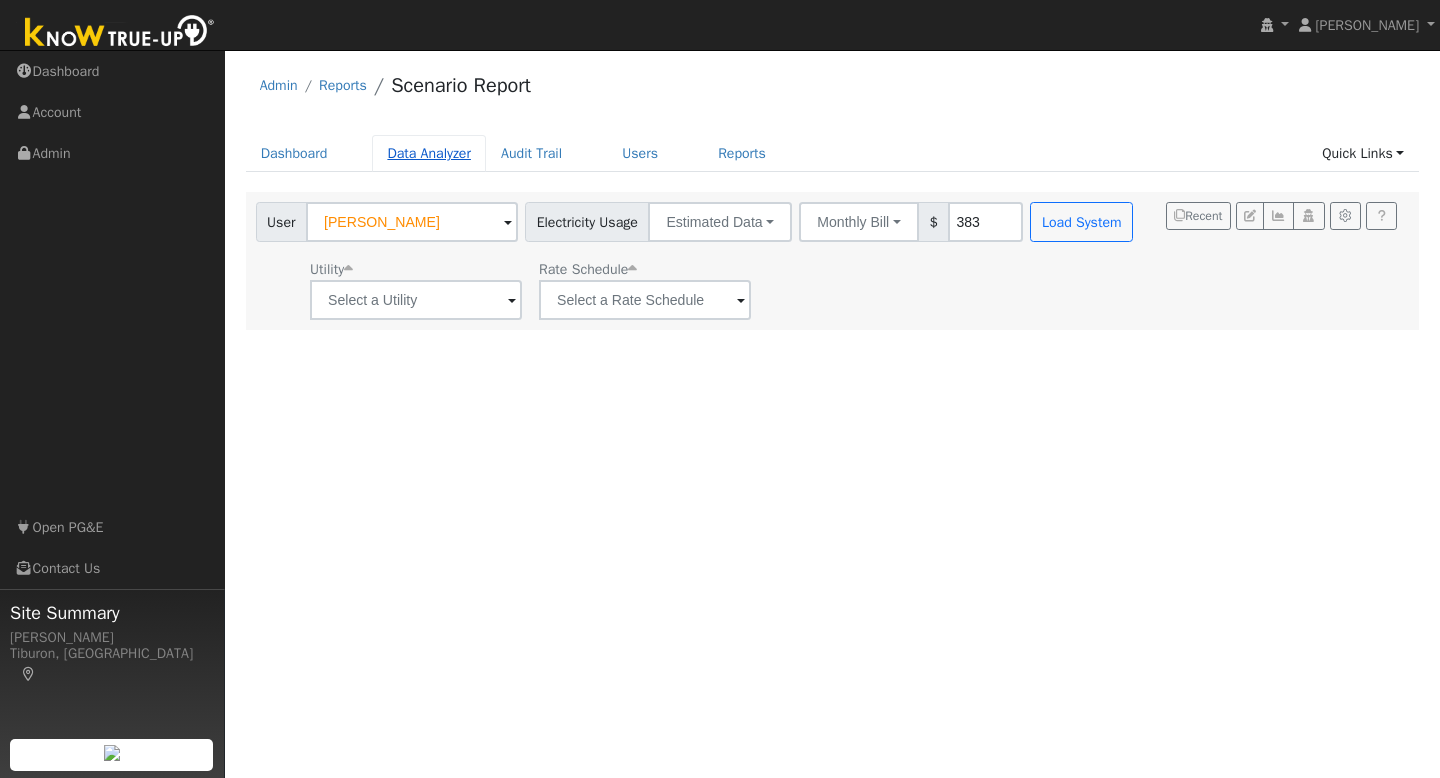 click on "Data Analyzer" at bounding box center [429, 153] 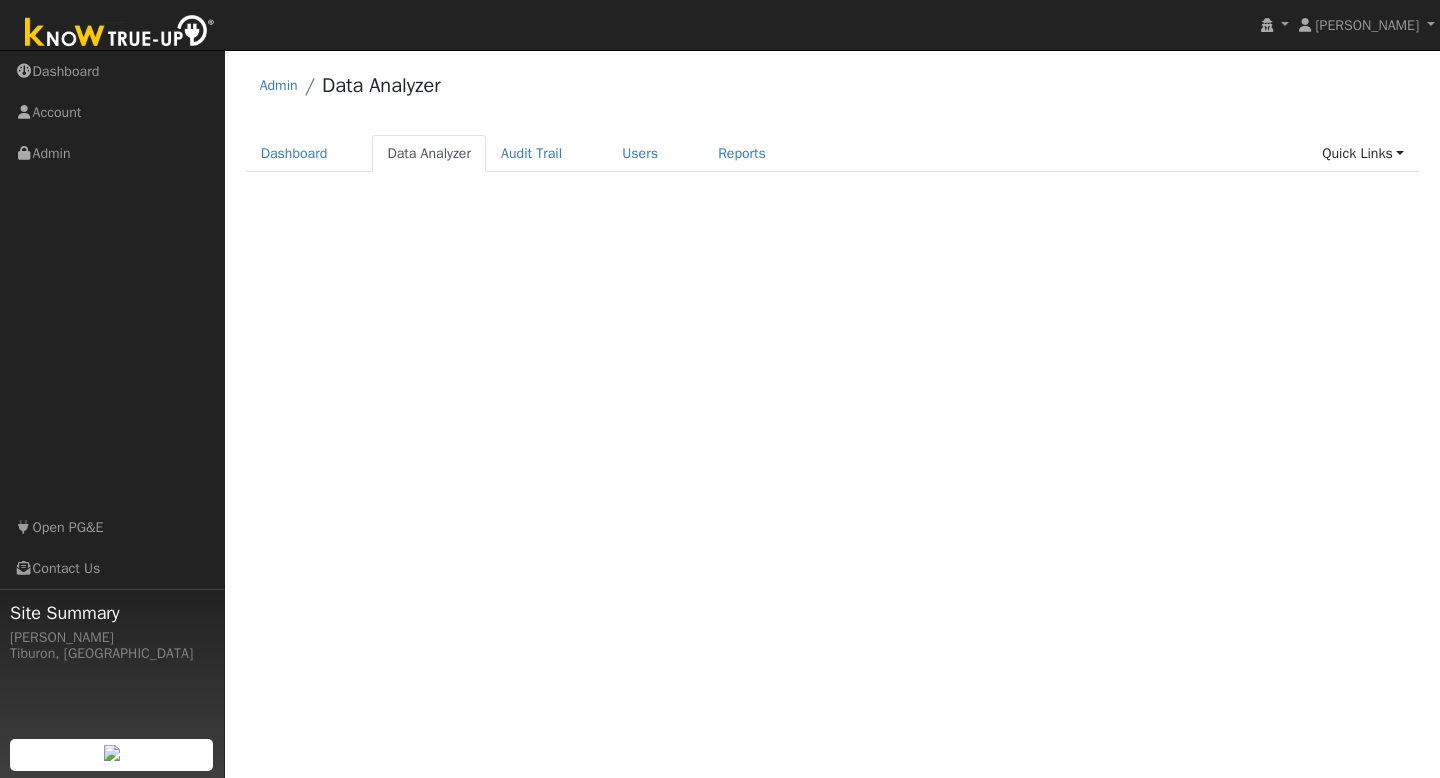 scroll, scrollTop: 0, scrollLeft: 0, axis: both 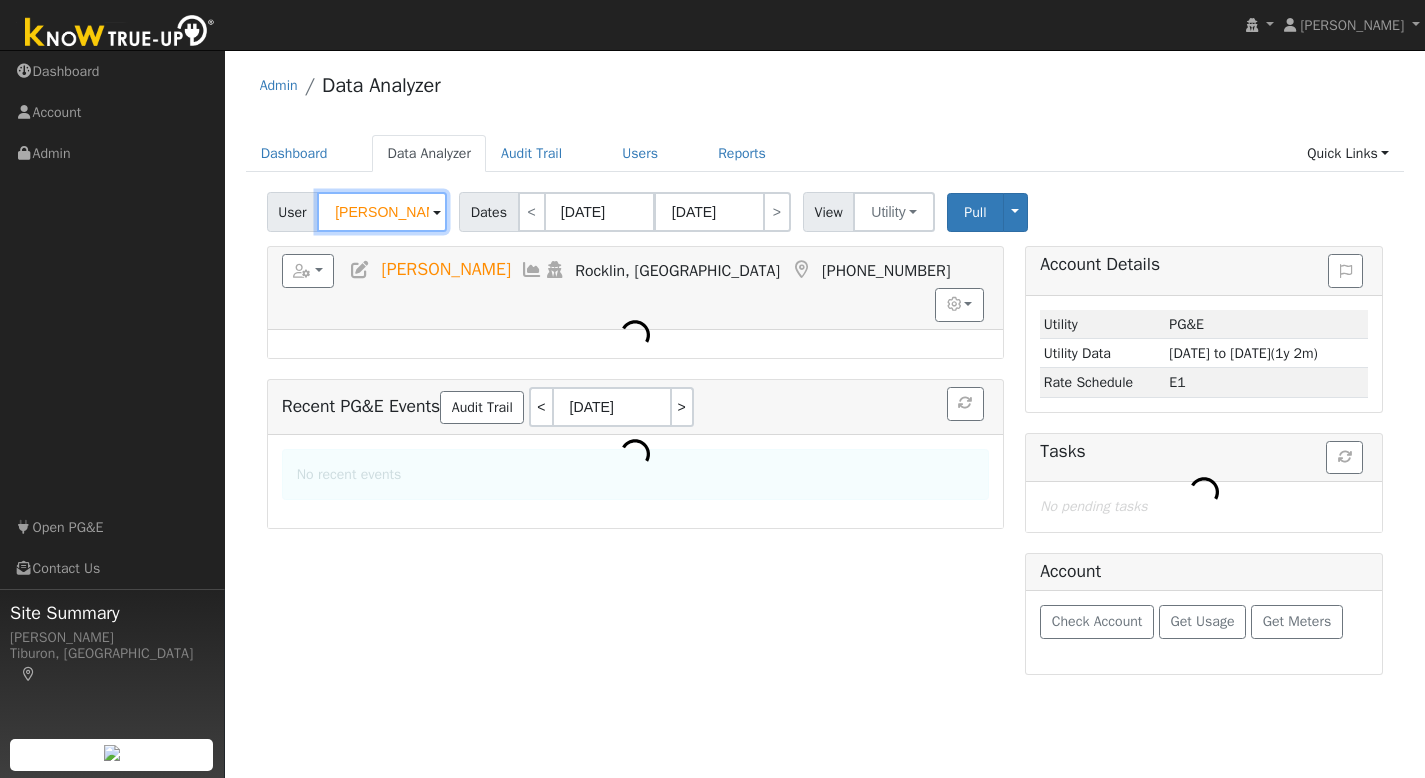 click on "Anthony Hairston" at bounding box center [382, 212] 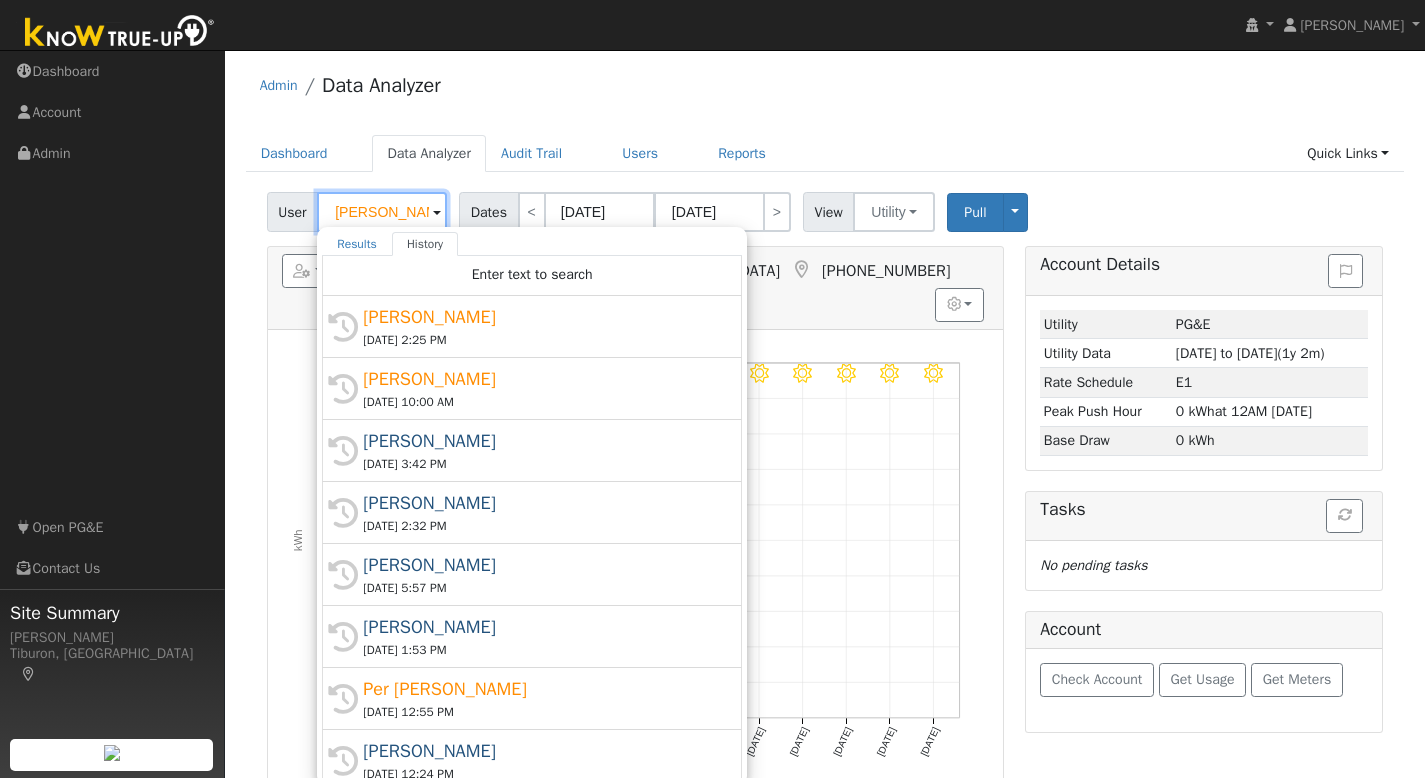 click on "Anthony Hairston" at bounding box center [382, 212] 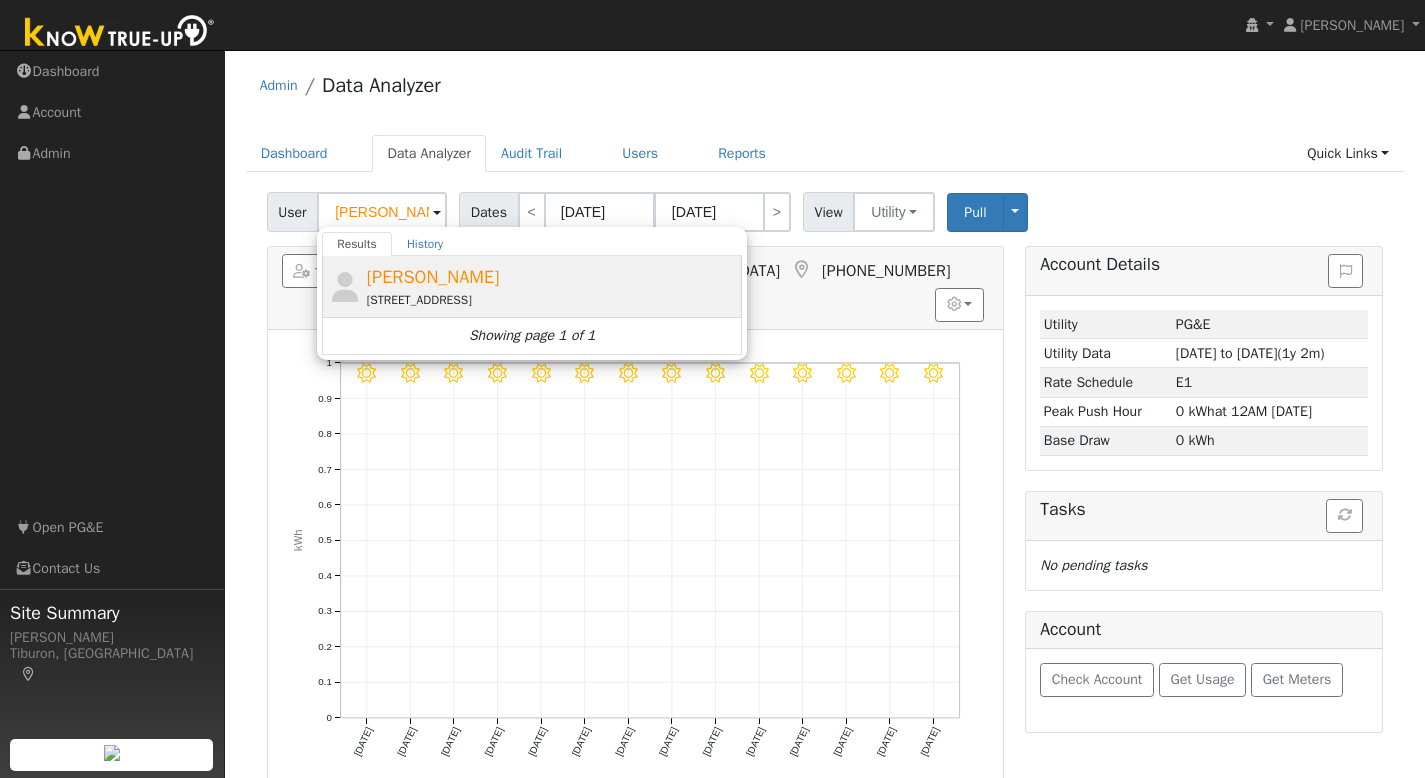 click on "Amy Liu 68 Sugarloaf Lane, Alamo, CA 94507" at bounding box center (552, 286) 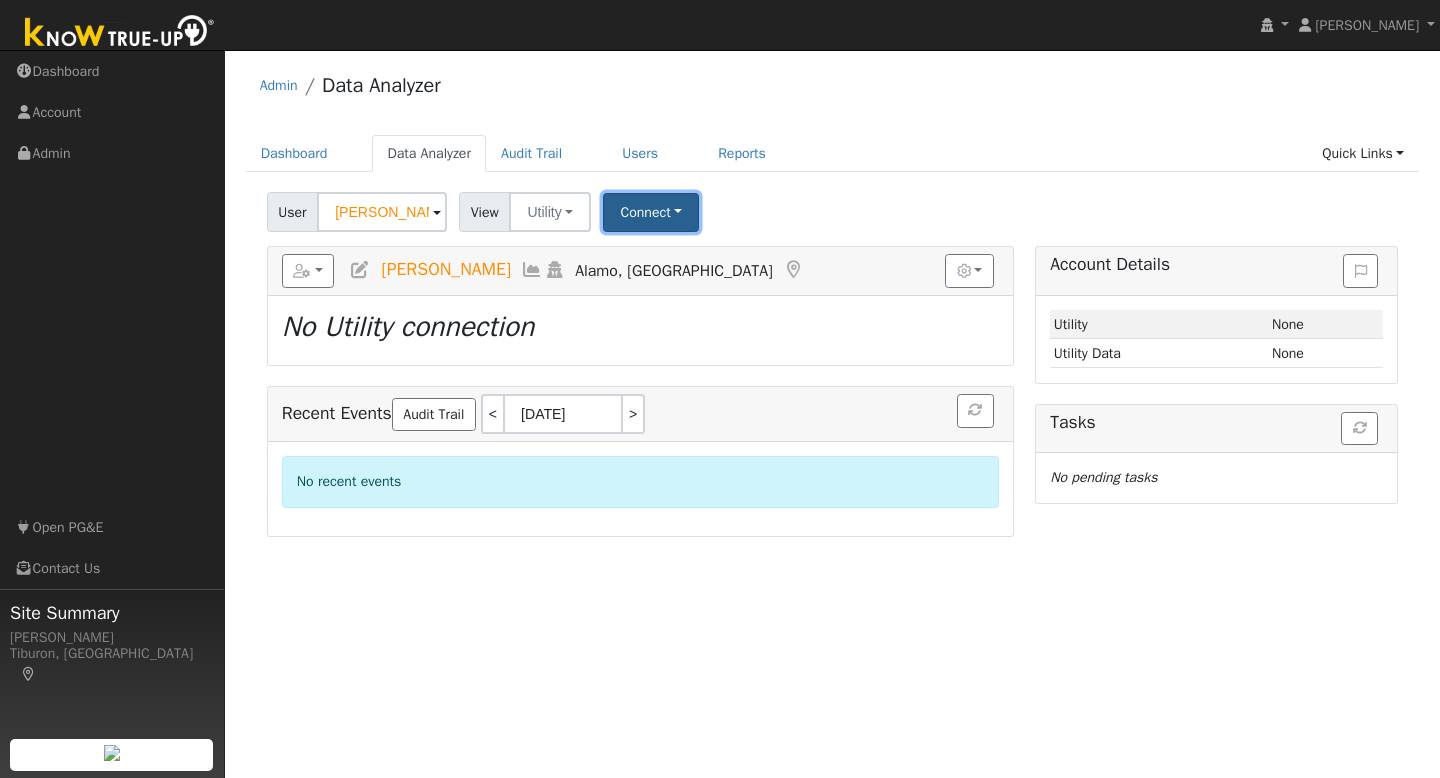 click on "Connect" at bounding box center [651, 212] 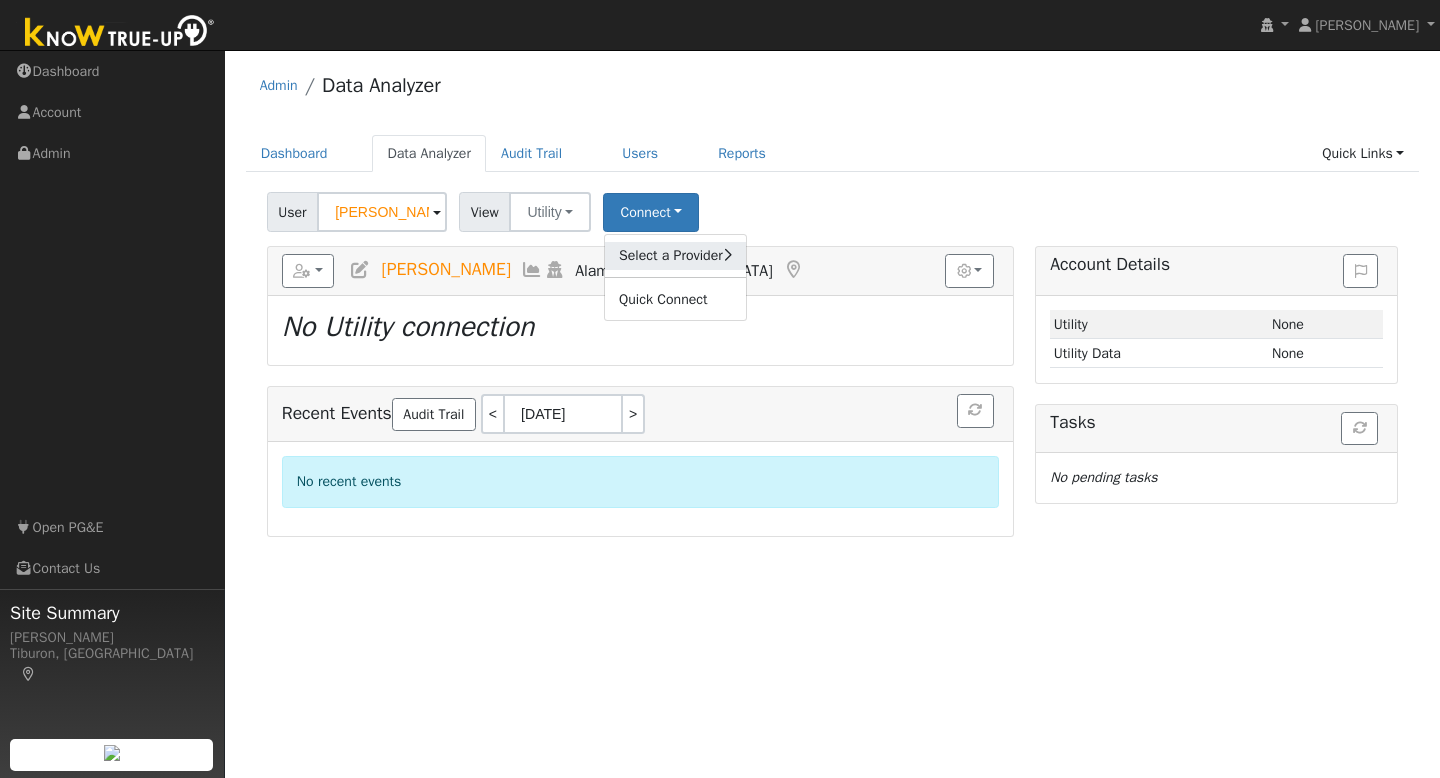 click on "Select a Provider" 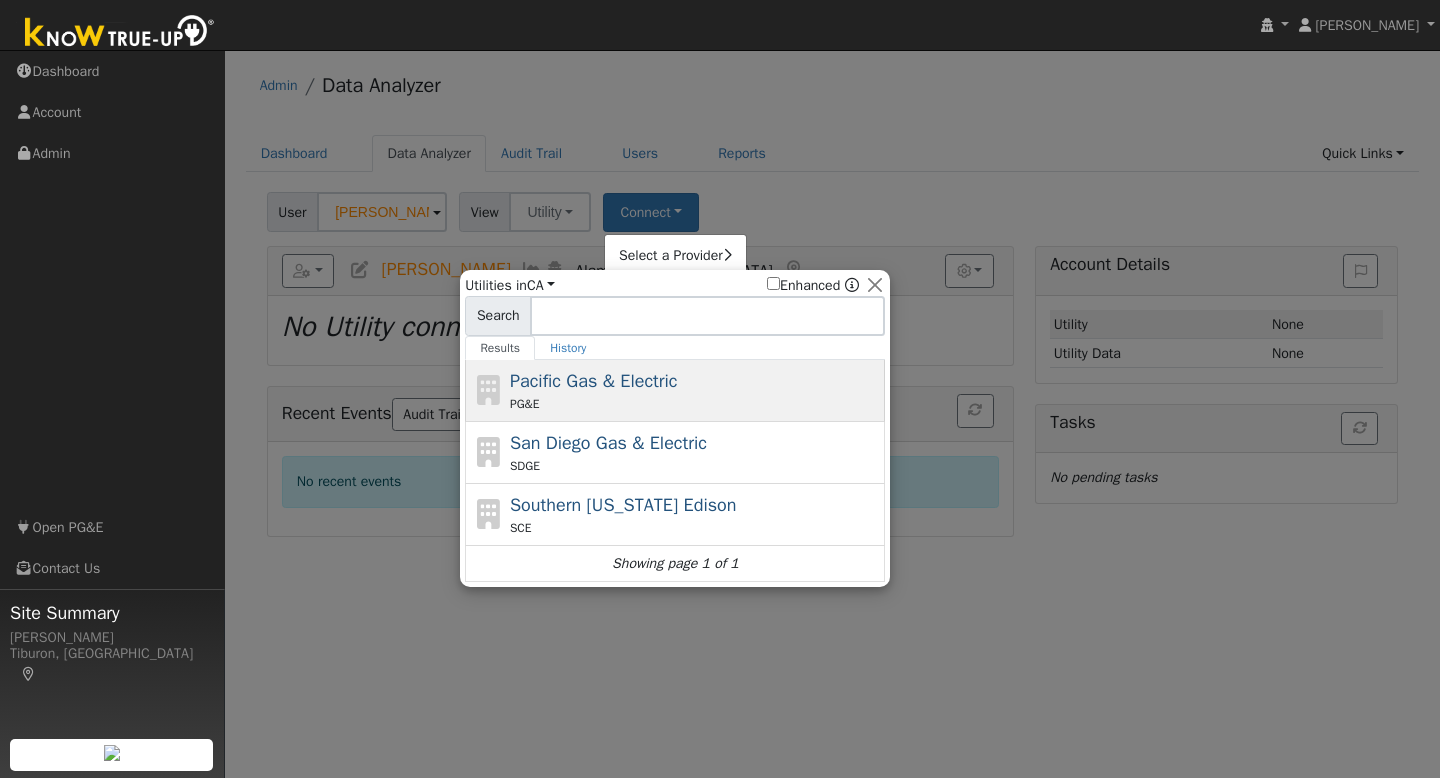 click on "Pacific Gas & Electric PG&E" at bounding box center [695, 390] 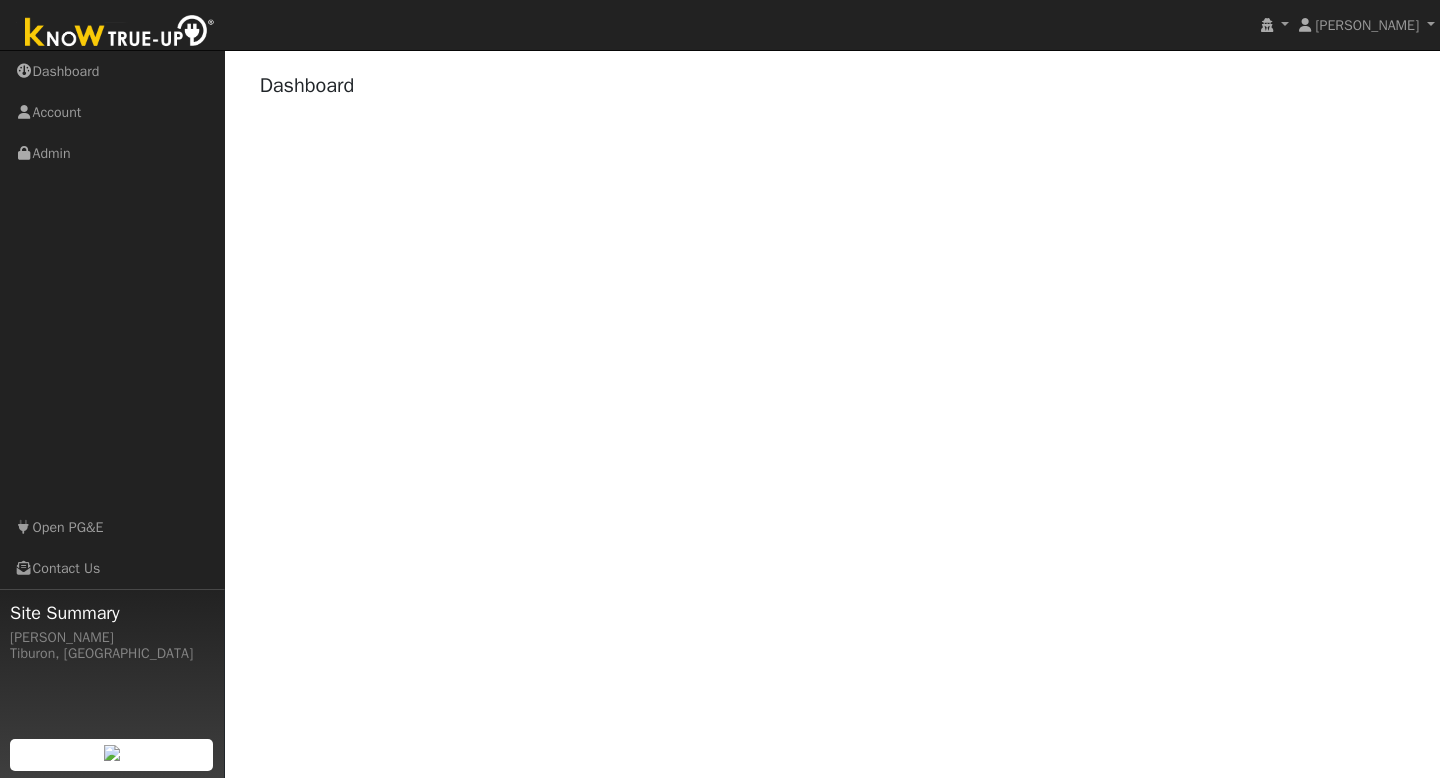 scroll, scrollTop: 0, scrollLeft: 0, axis: both 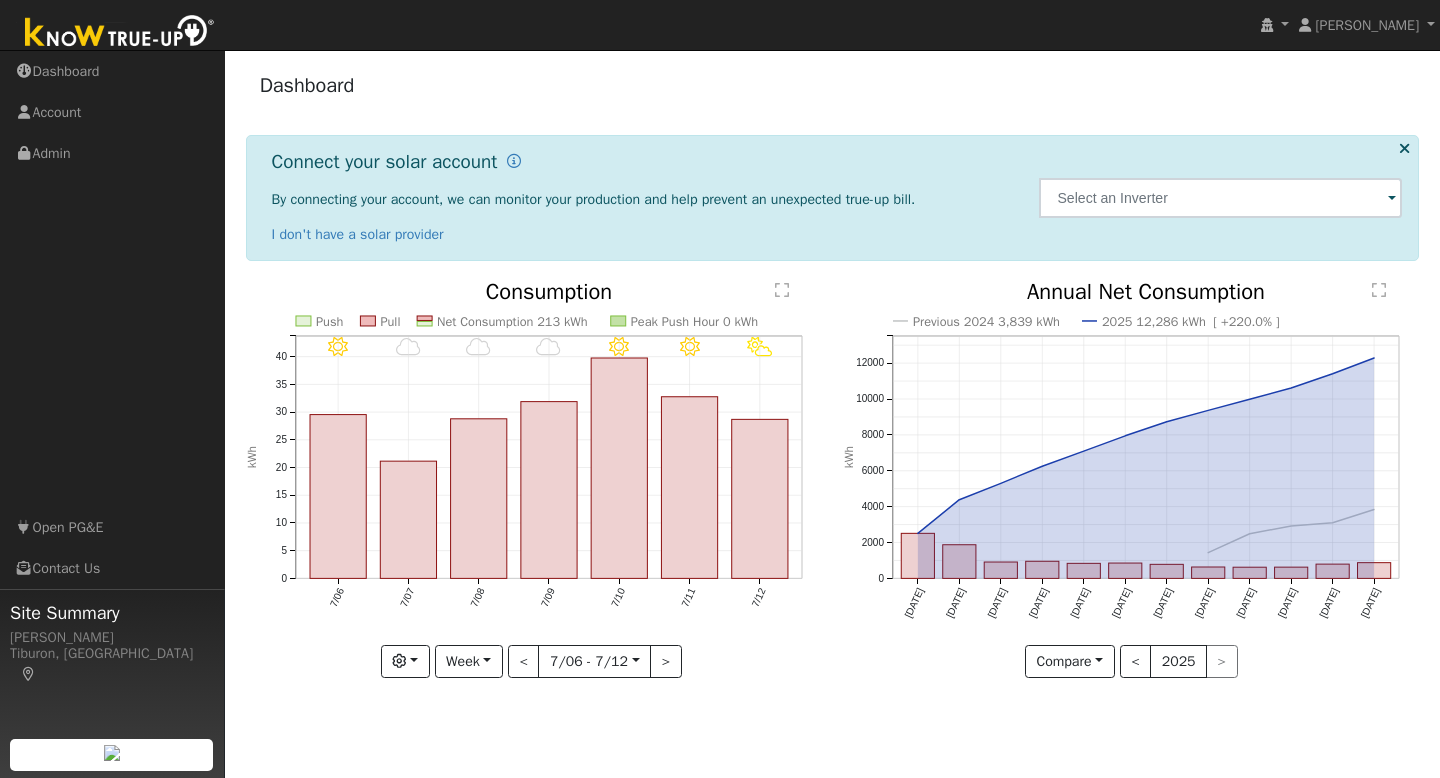 click at bounding box center [120, 33] 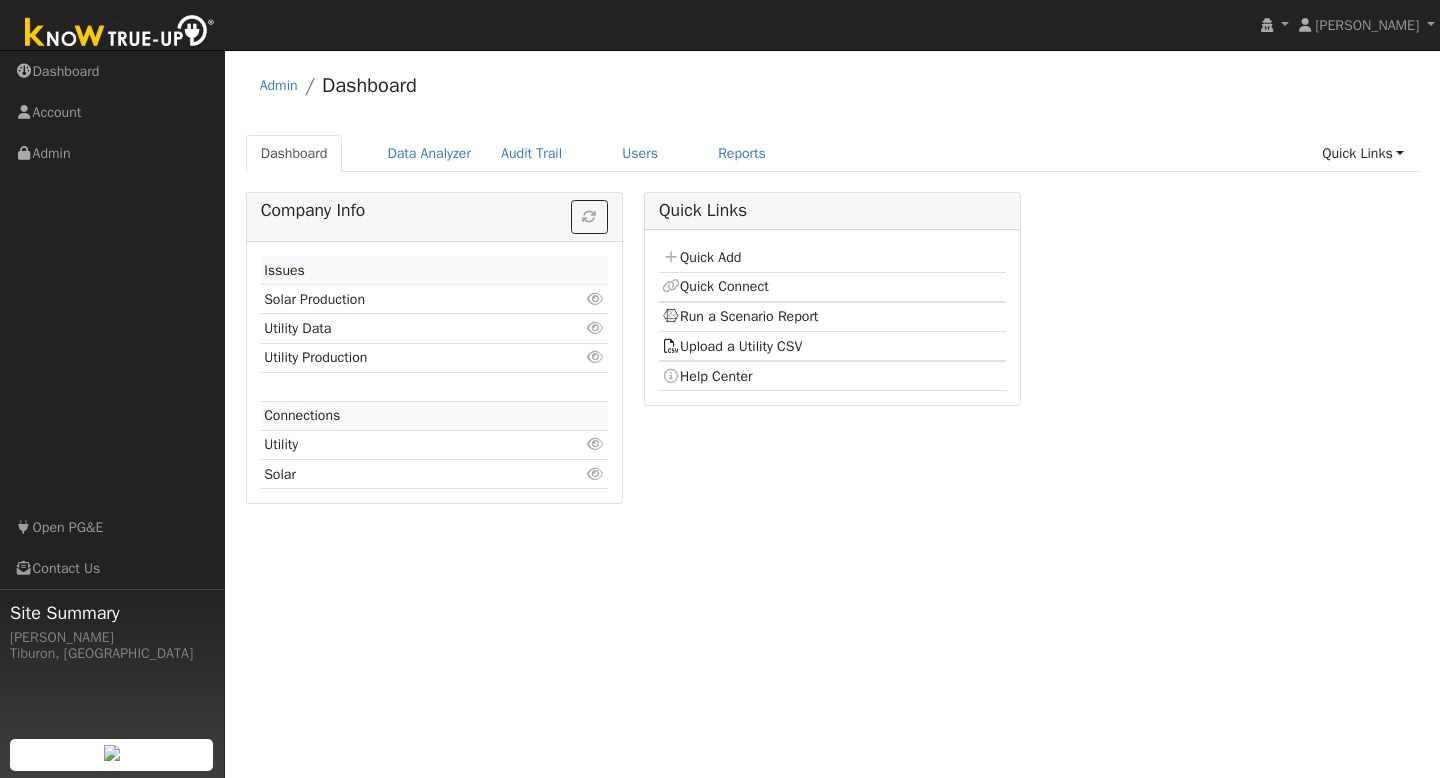scroll, scrollTop: 0, scrollLeft: 0, axis: both 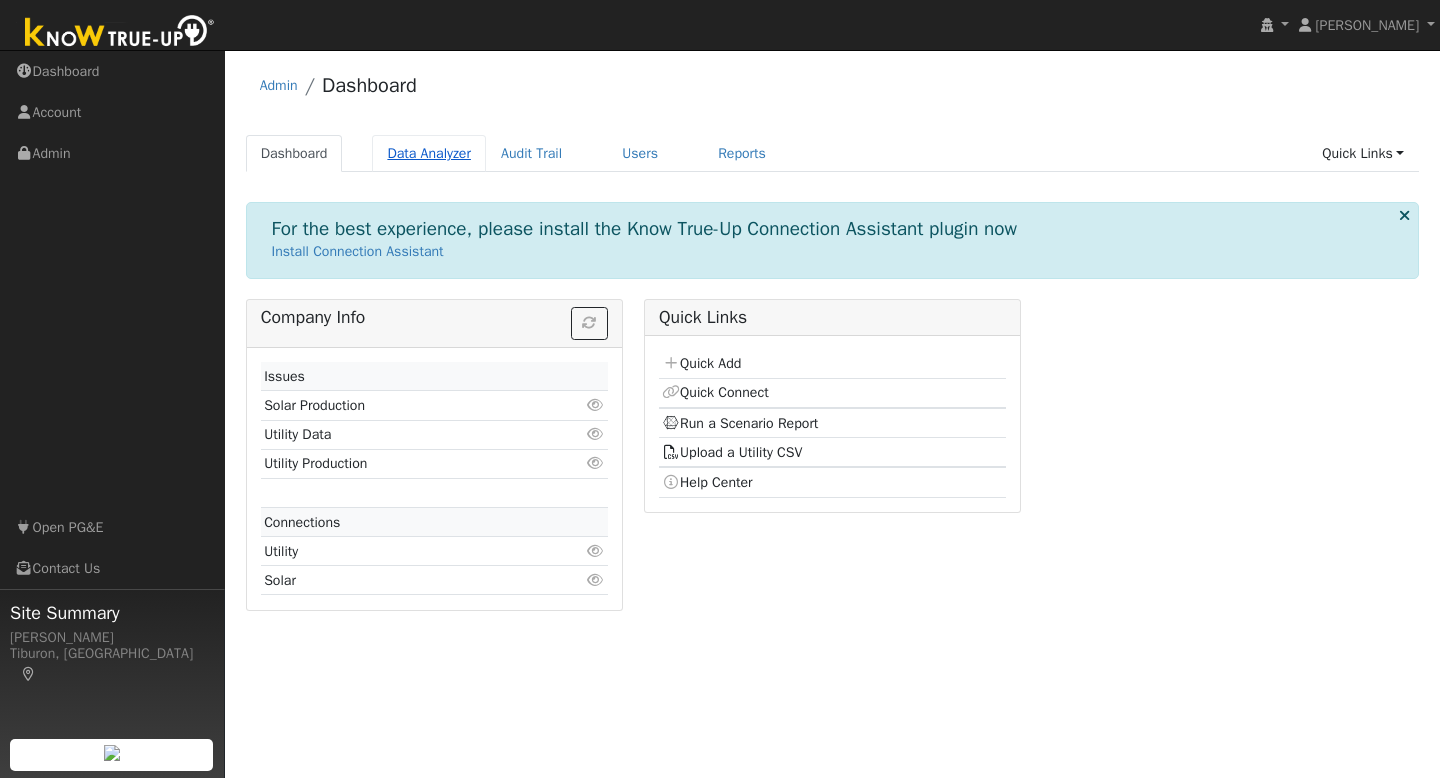 click on "Data Analyzer" at bounding box center [429, 153] 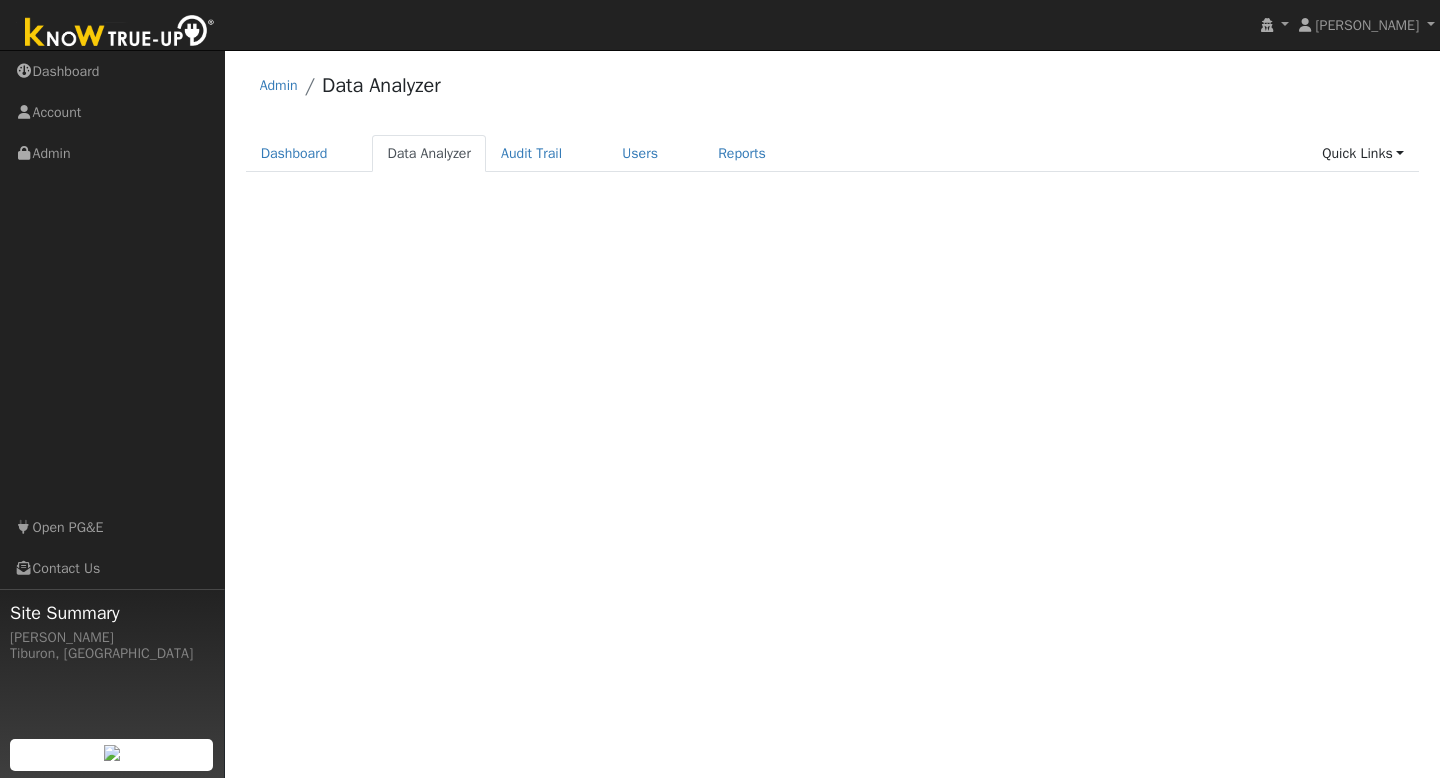 scroll, scrollTop: 0, scrollLeft: 0, axis: both 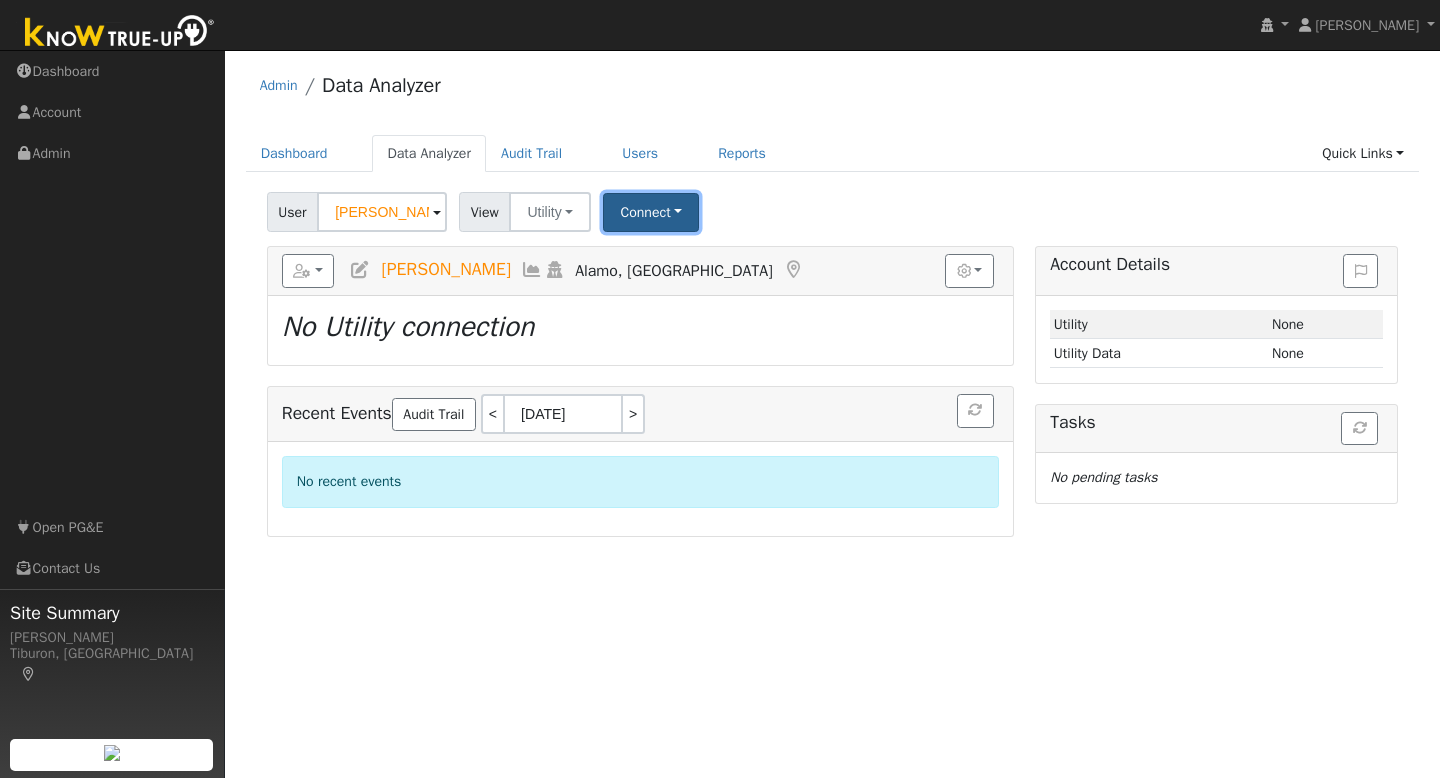 click on "Connect" at bounding box center [651, 212] 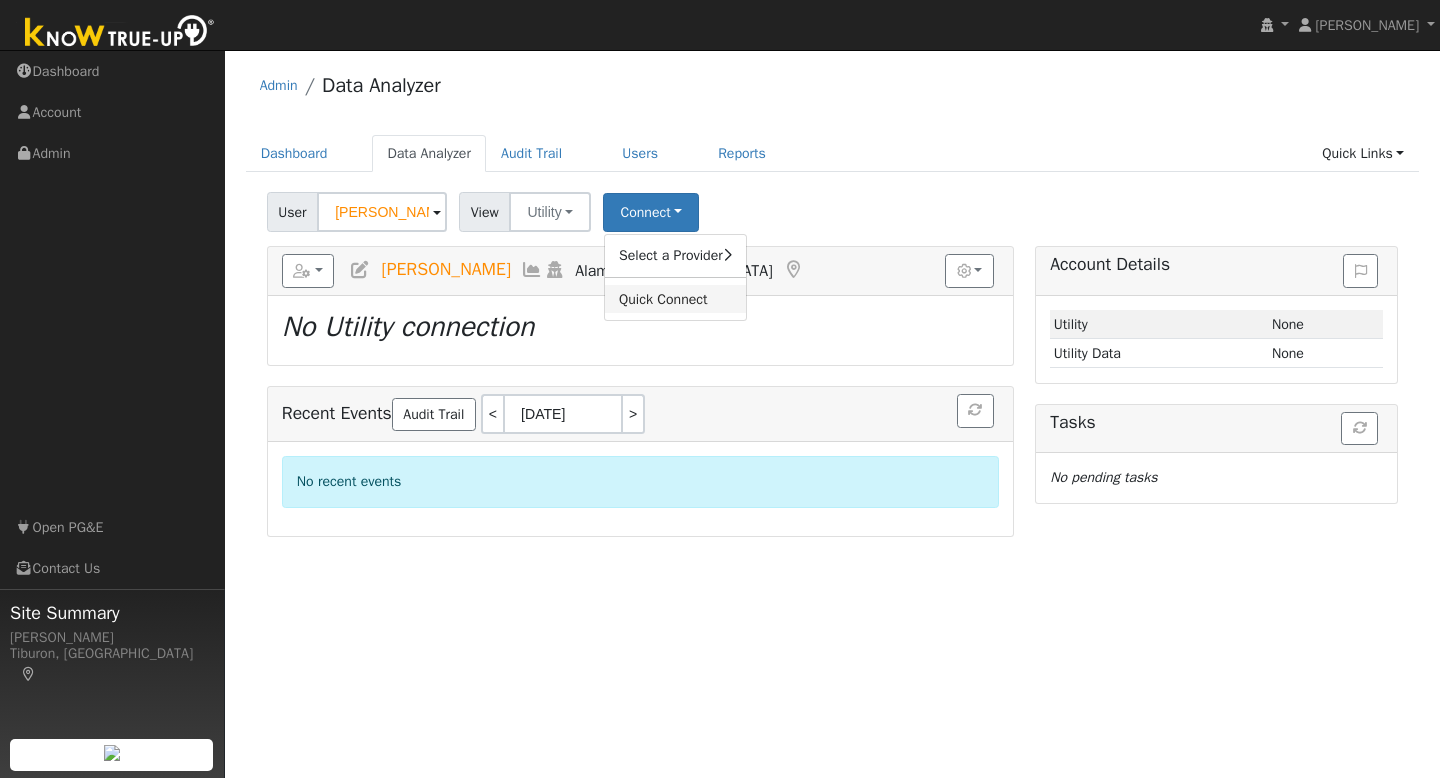 click on "Quick Connect" at bounding box center [675, 299] 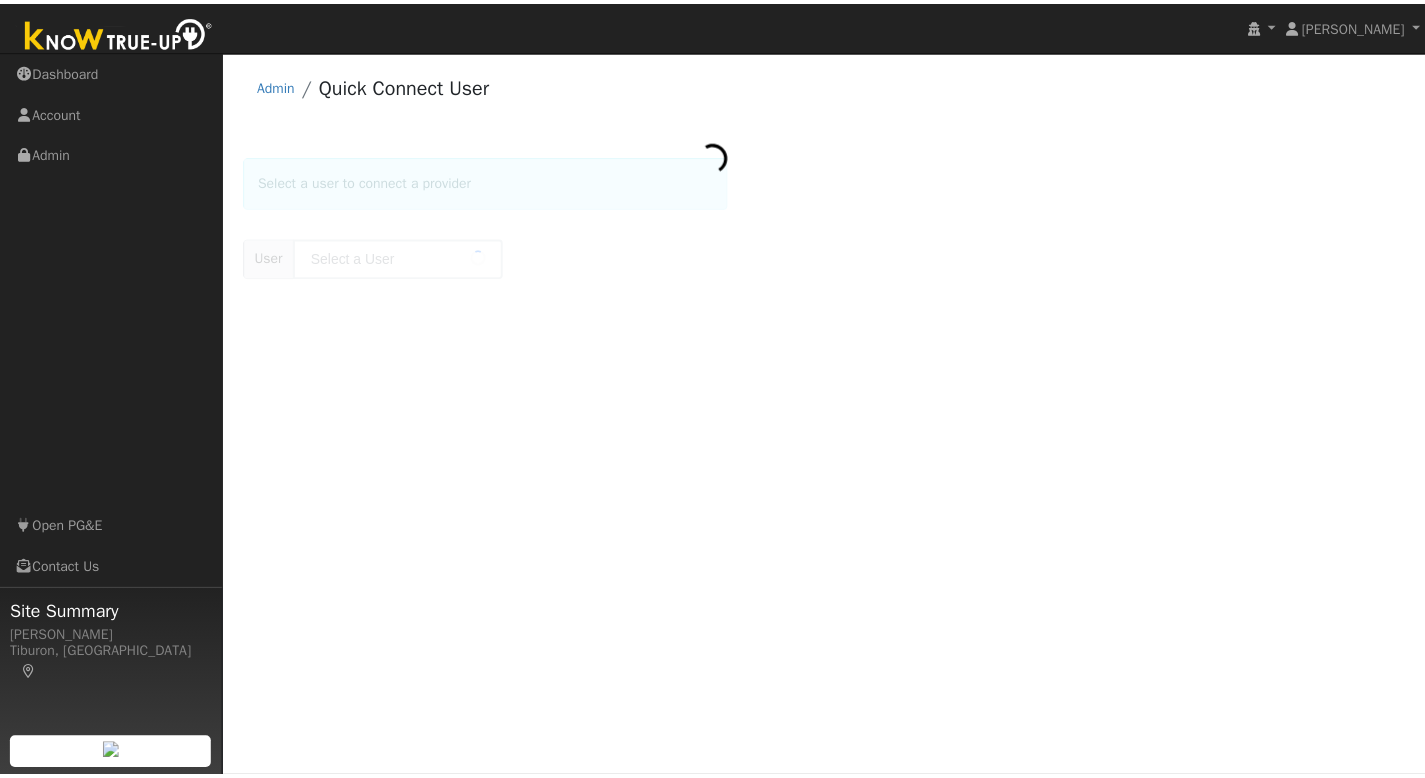 scroll, scrollTop: 0, scrollLeft: 0, axis: both 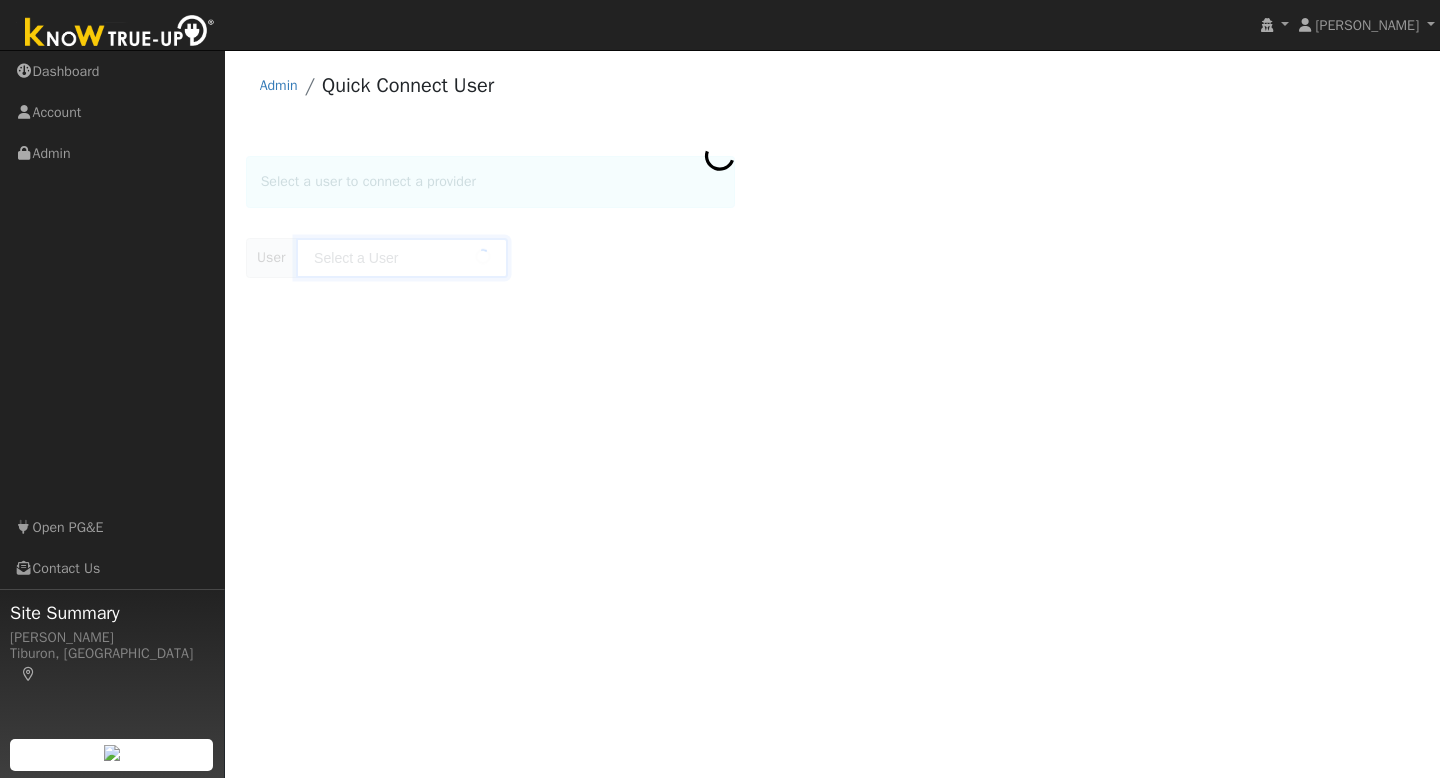 type on "[PERSON_NAME]" 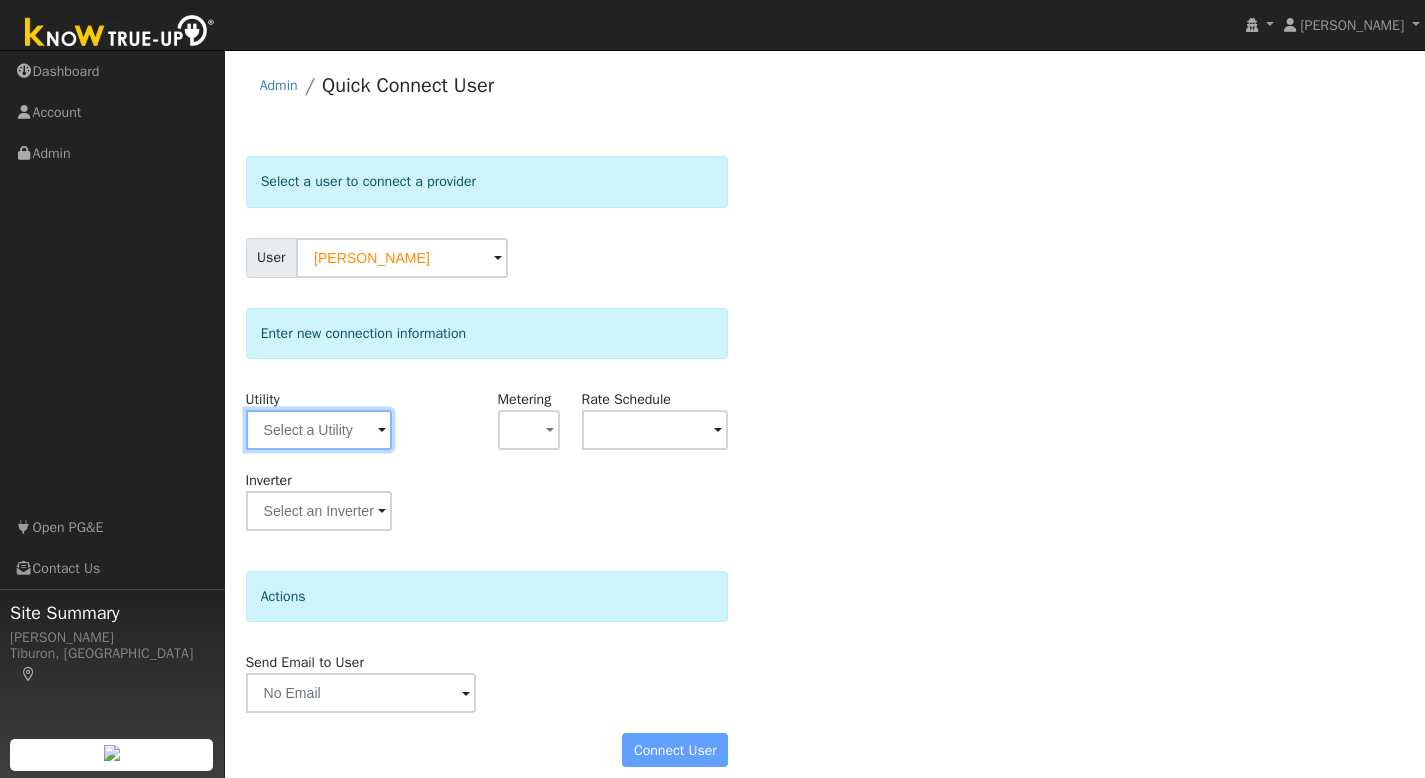 click at bounding box center (319, 430) 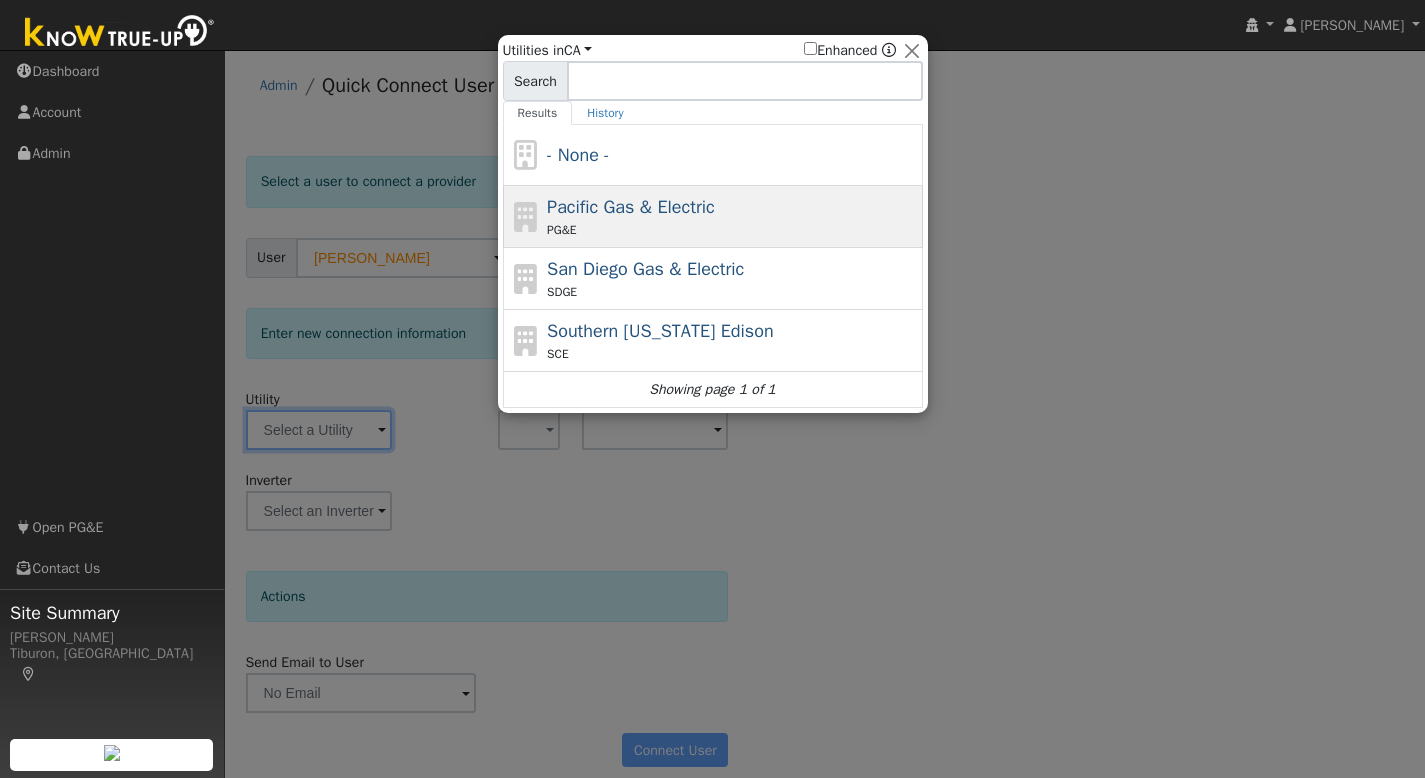 click on "Pacific Gas & Electric PG&E" at bounding box center [732, 216] 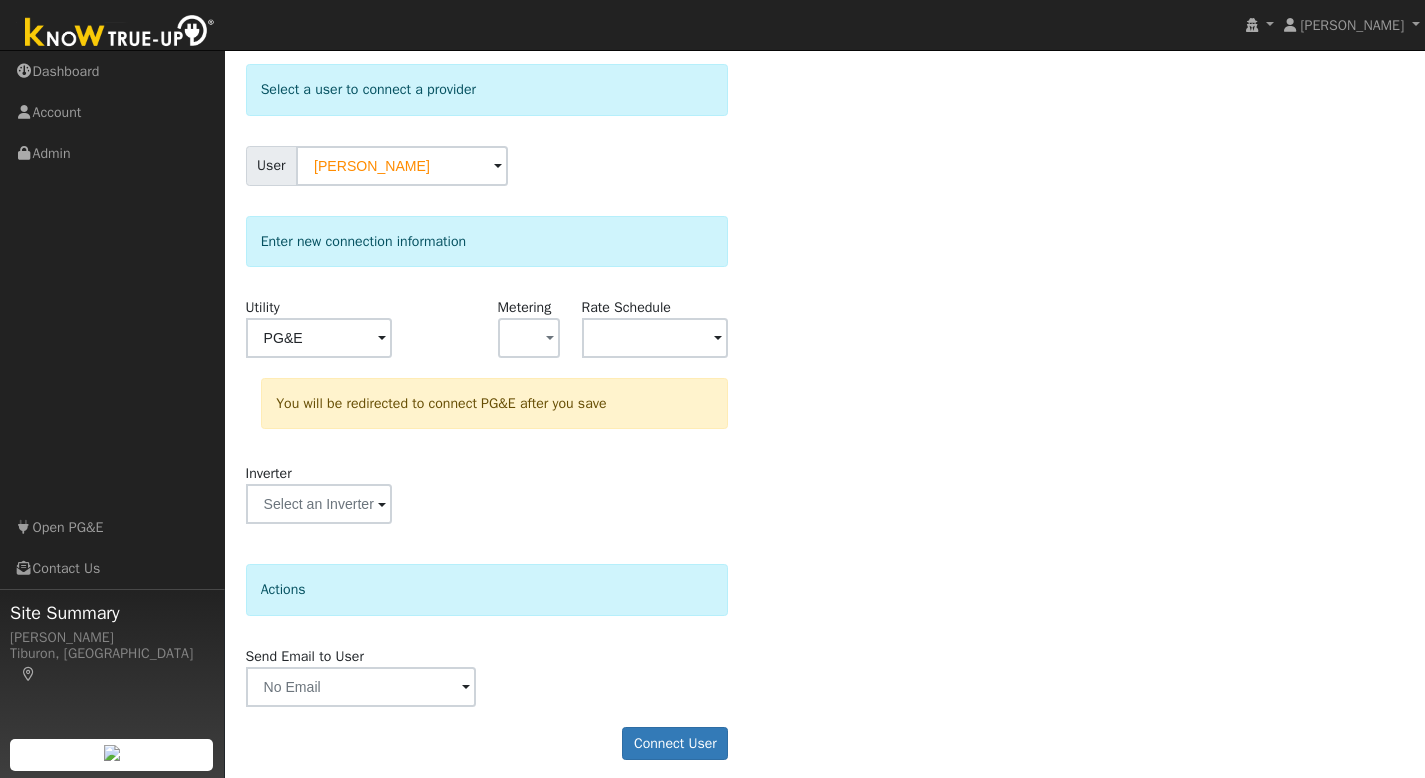 scroll, scrollTop: 104, scrollLeft: 0, axis: vertical 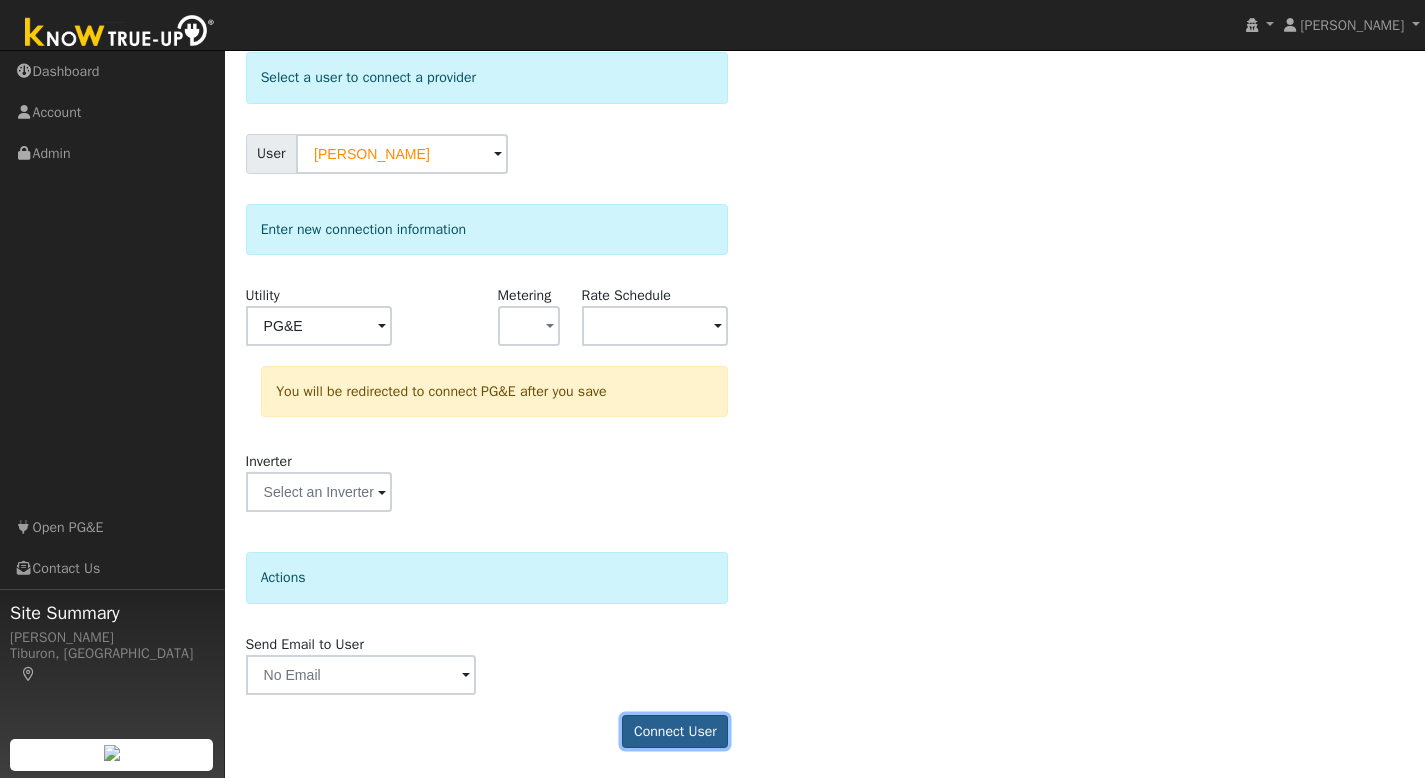 click on "Connect User" at bounding box center [675, 732] 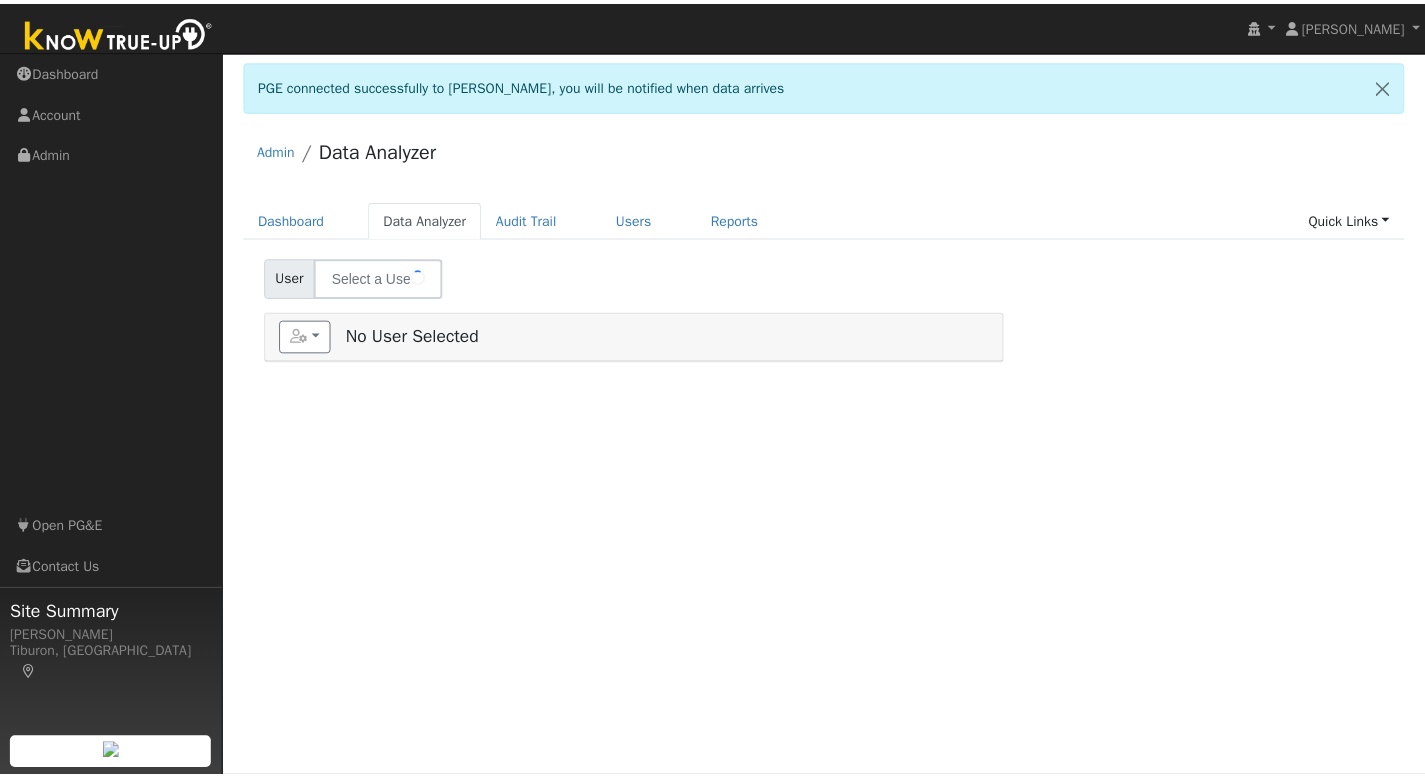 scroll, scrollTop: 0, scrollLeft: 0, axis: both 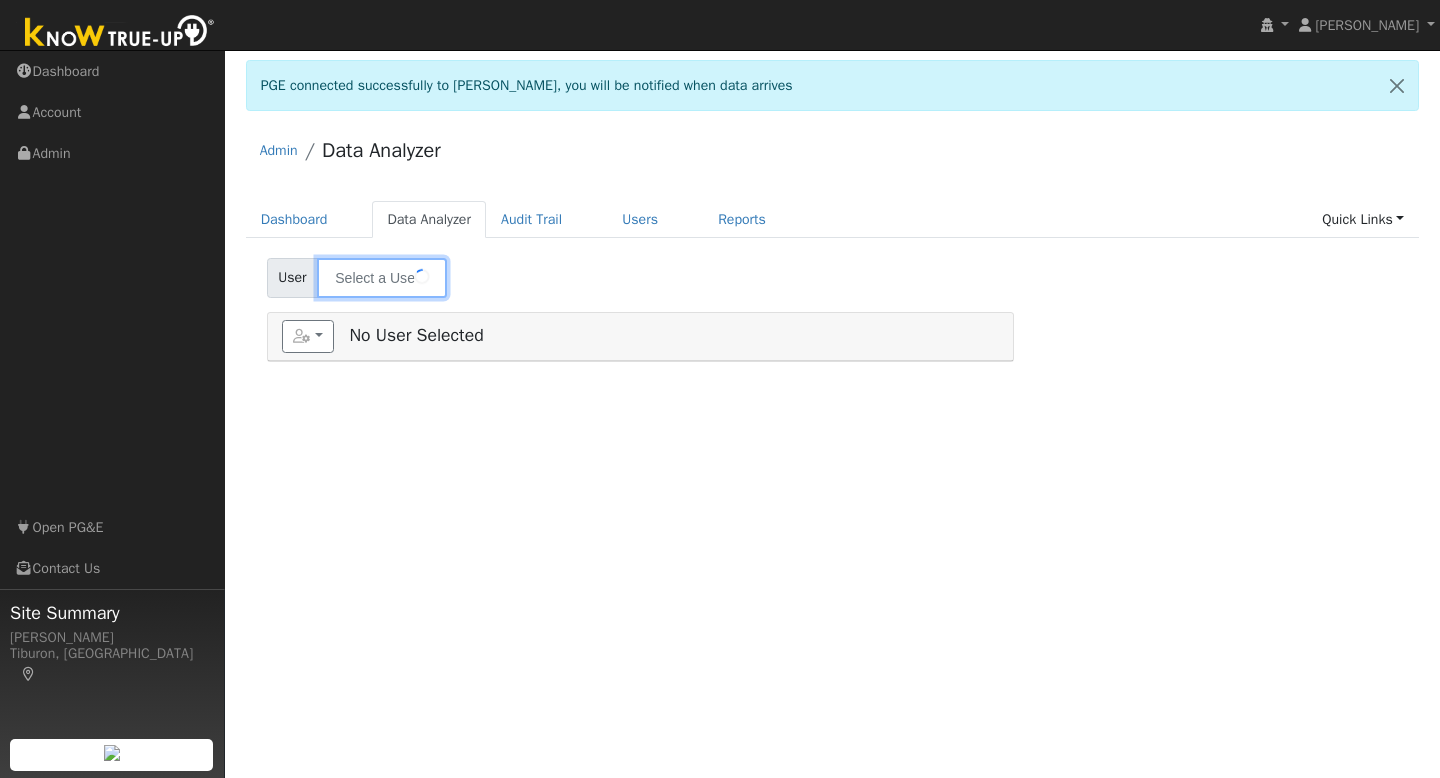 type on "[PERSON_NAME]" 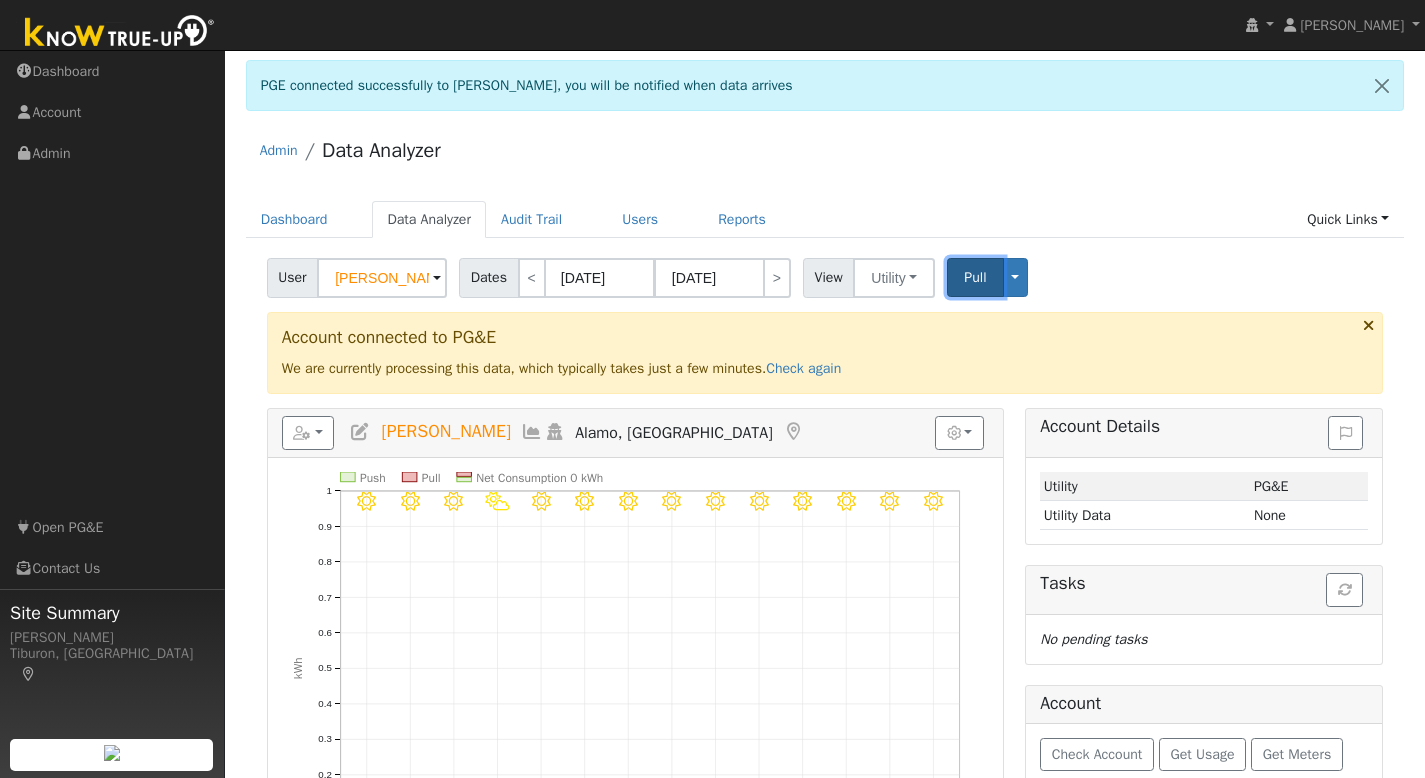 click on "Pull" at bounding box center [975, 277] 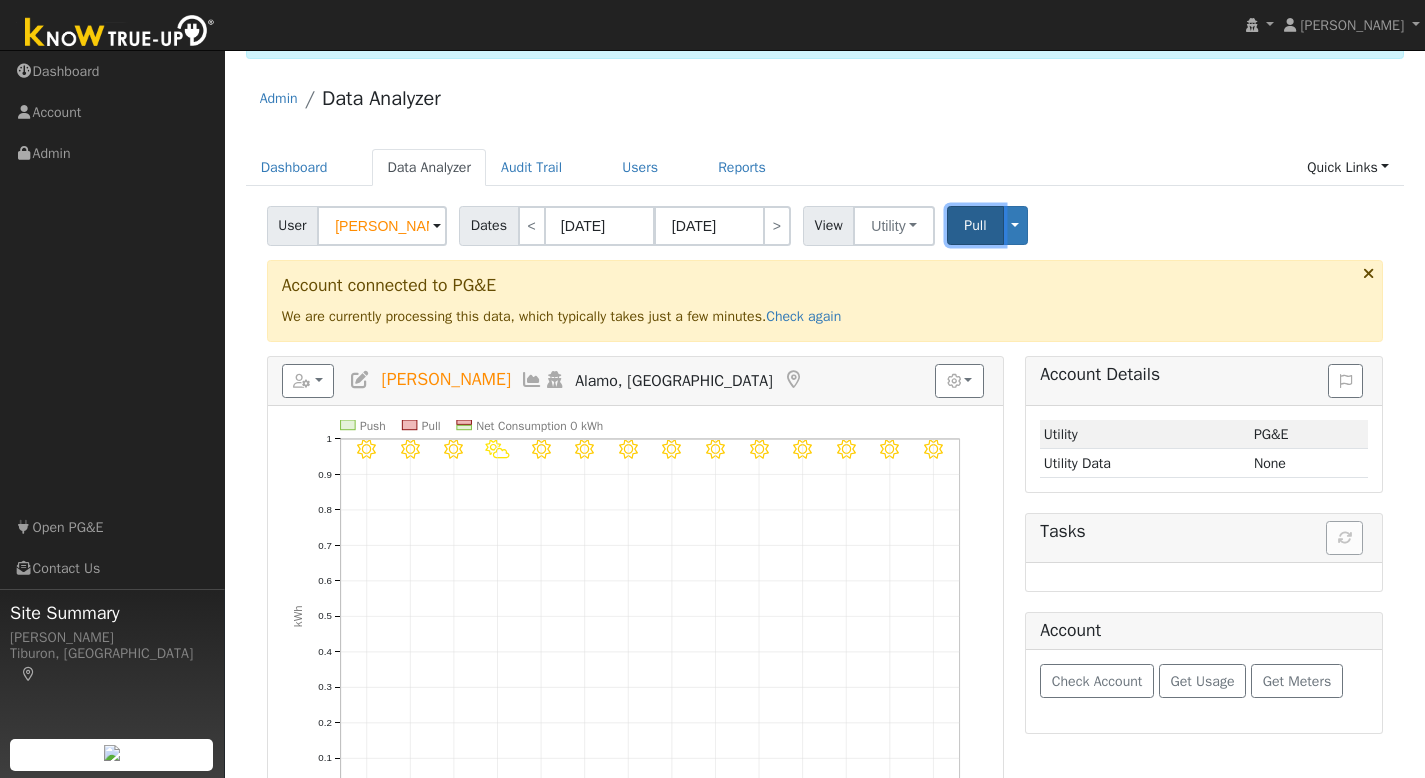 scroll, scrollTop: 165, scrollLeft: 0, axis: vertical 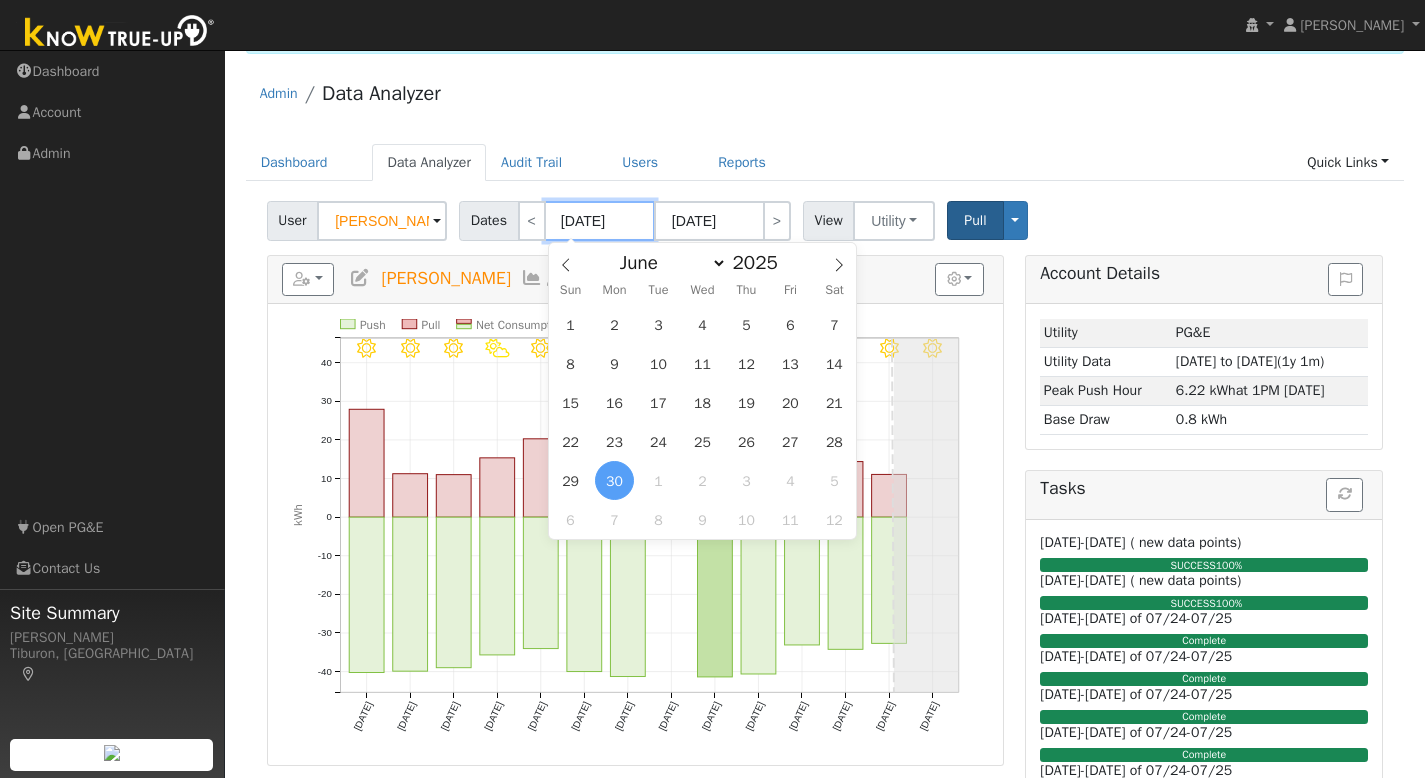 click on "[DATE]" at bounding box center (600, 221) 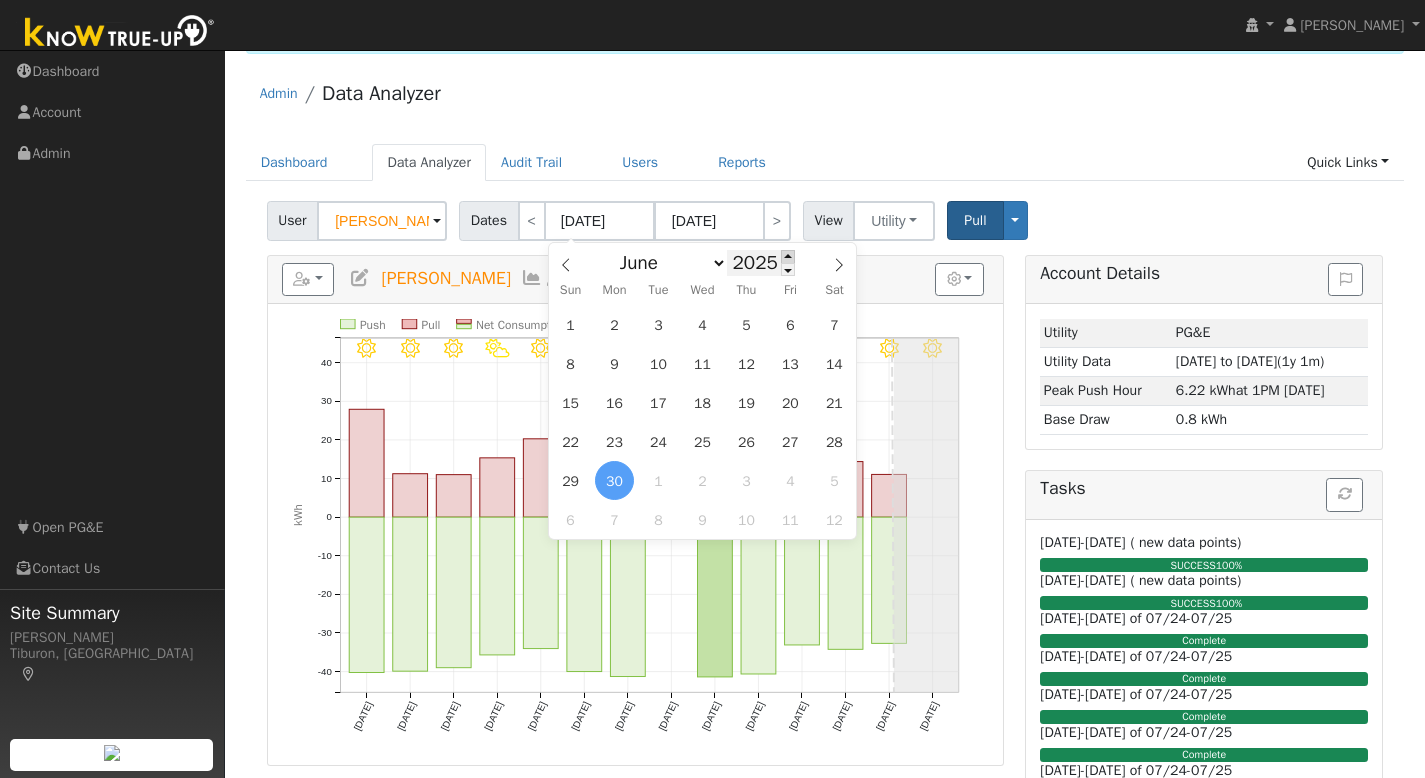 click at bounding box center (788, 256) 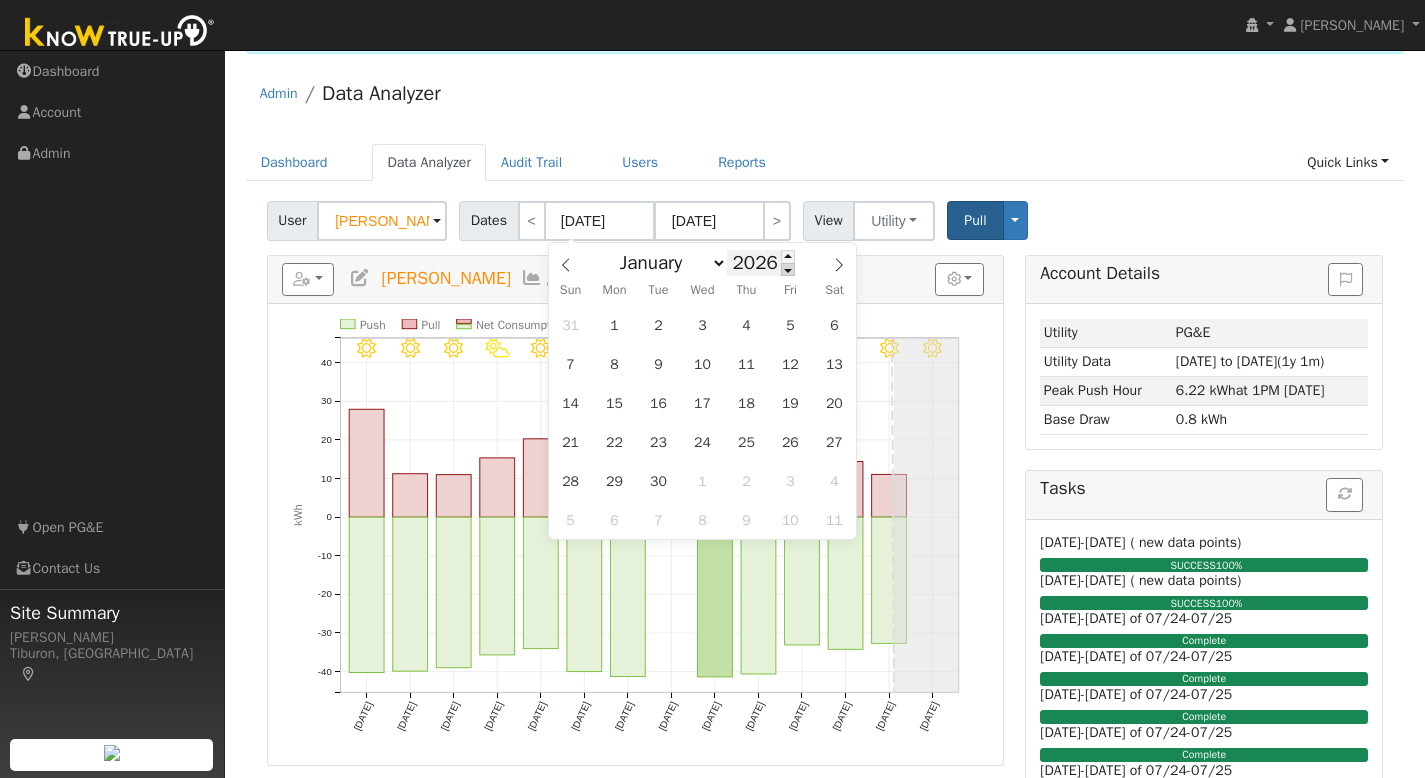 click at bounding box center (788, 269) 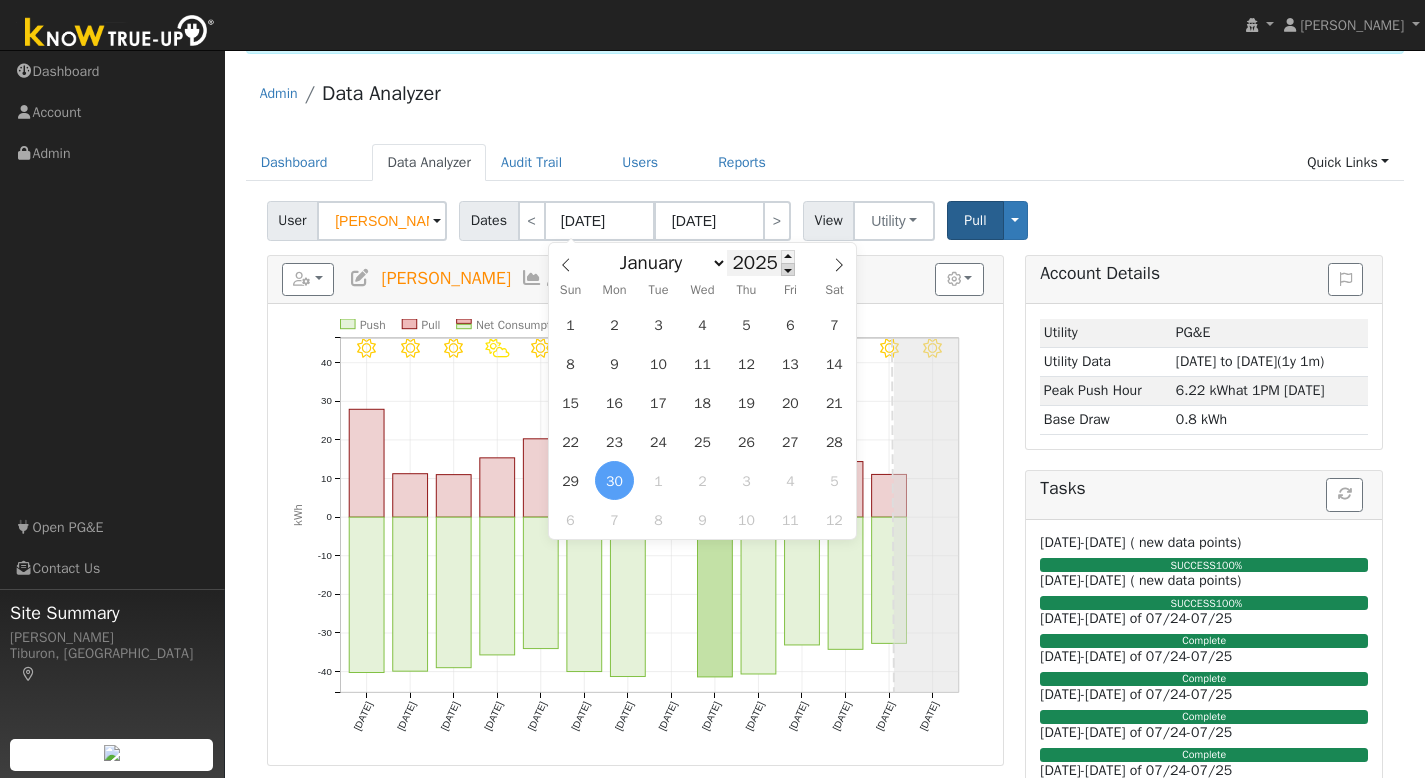 click at bounding box center (788, 269) 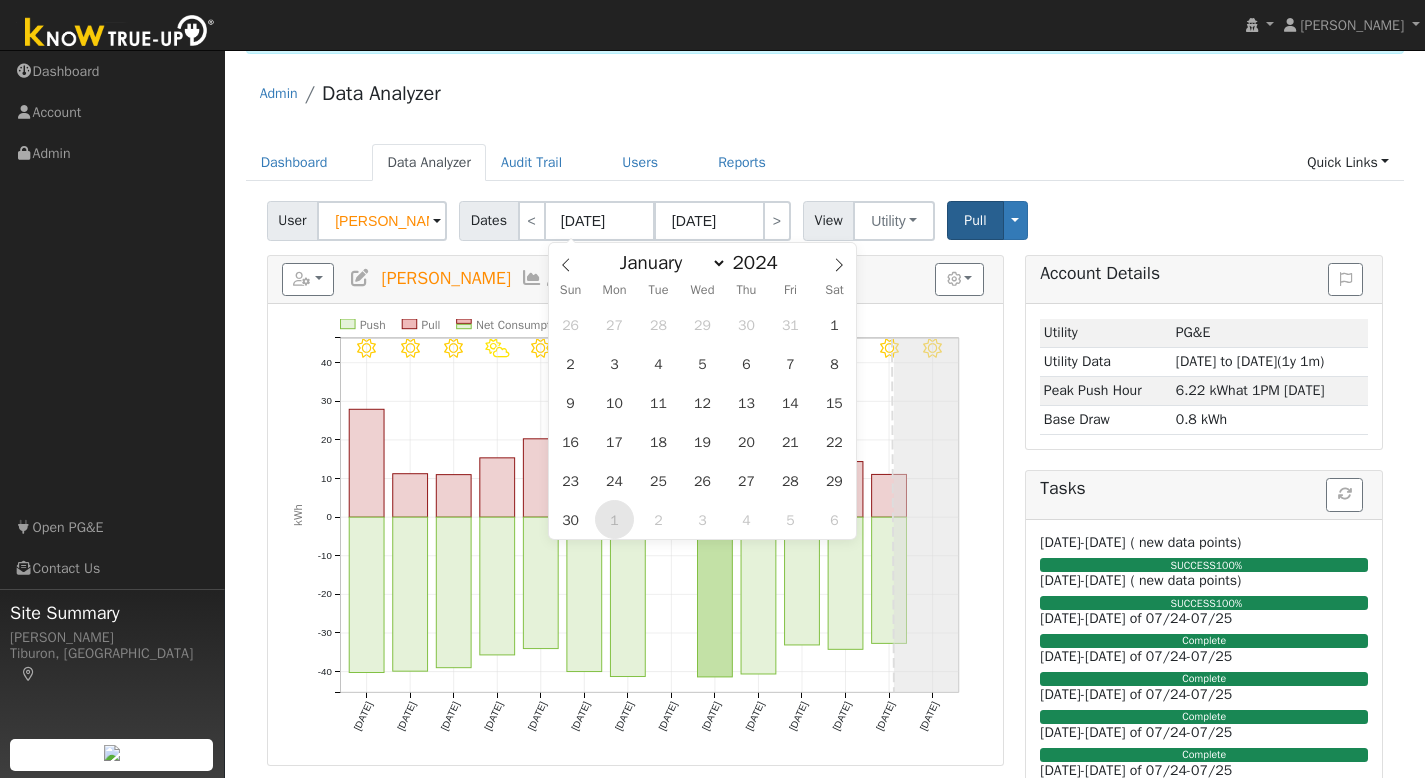 click on "1" at bounding box center [614, 519] 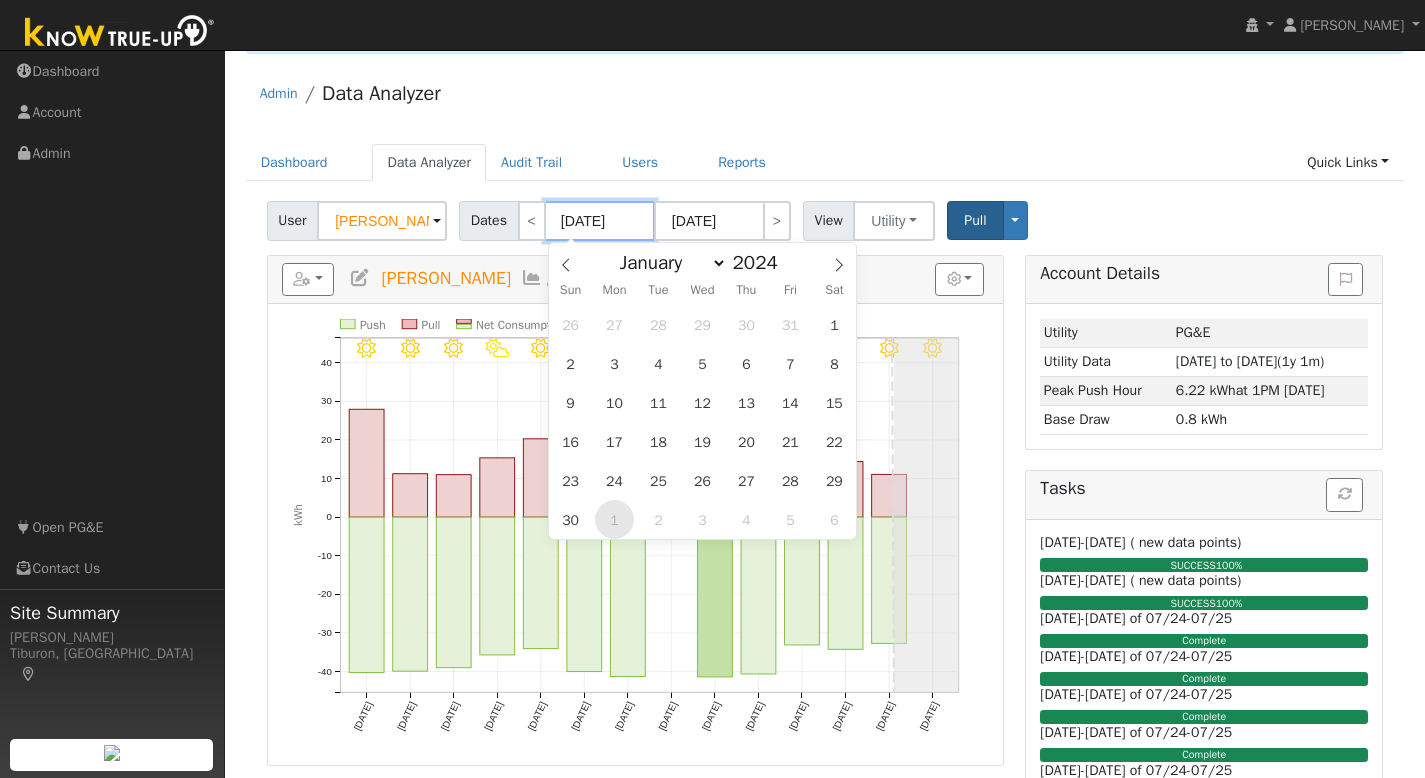 type on "[DATE]" 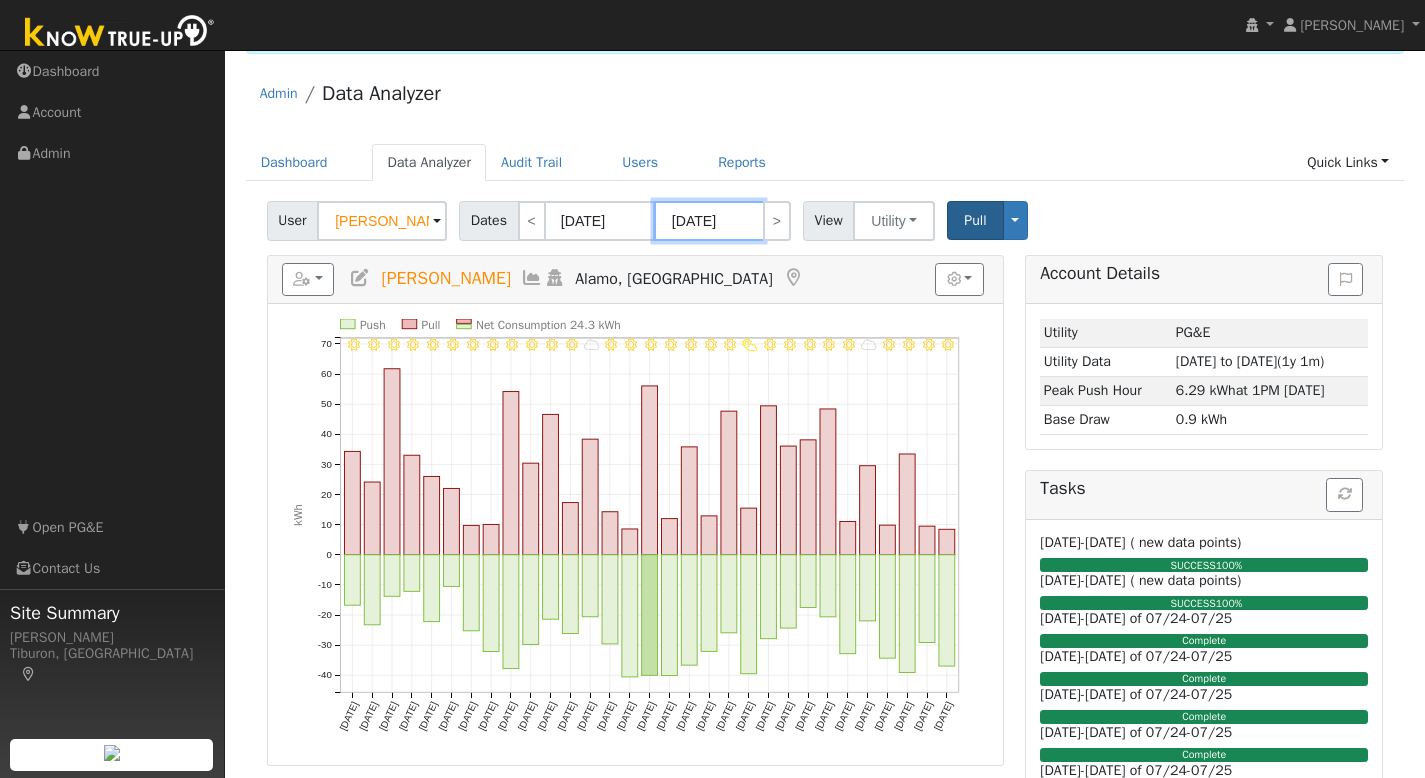 click on "[DATE]" at bounding box center (709, 221) 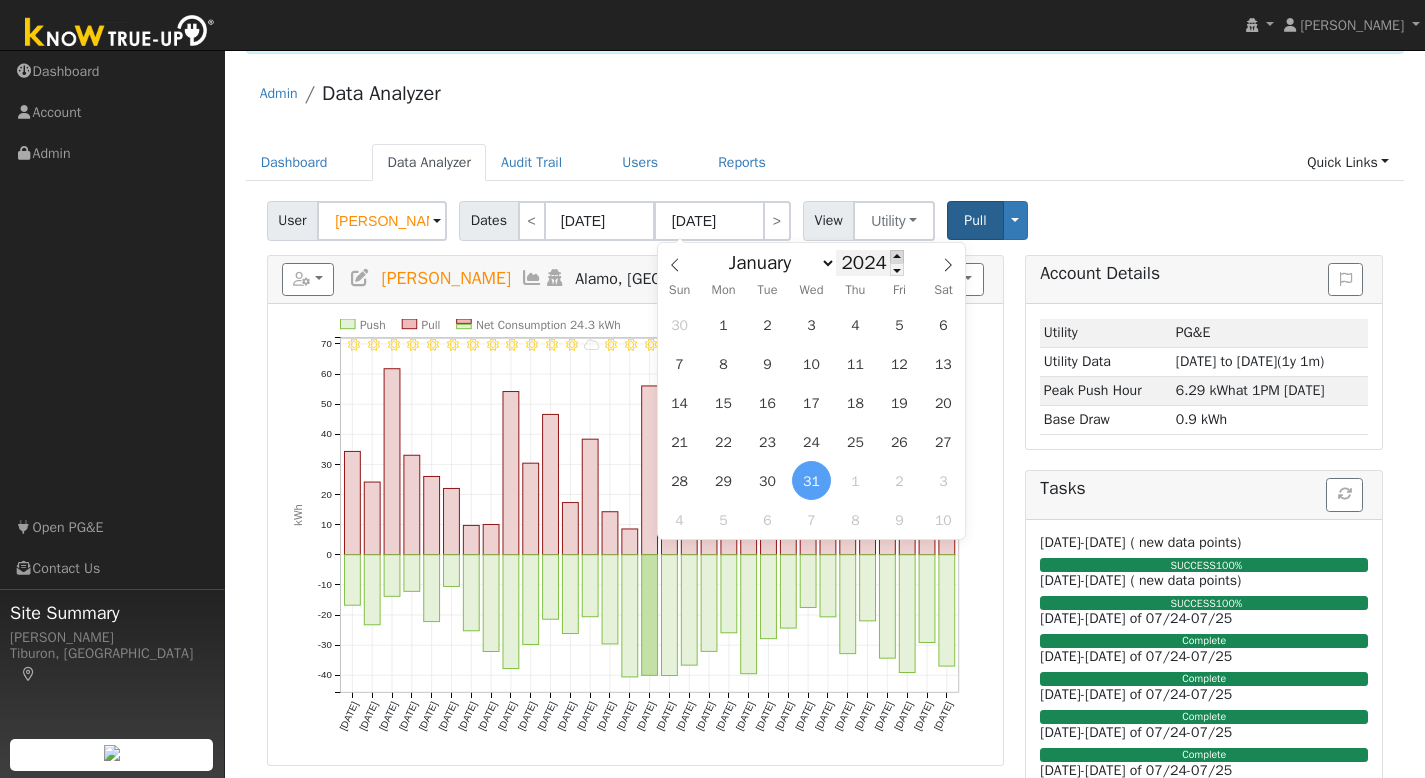 click at bounding box center [897, 256] 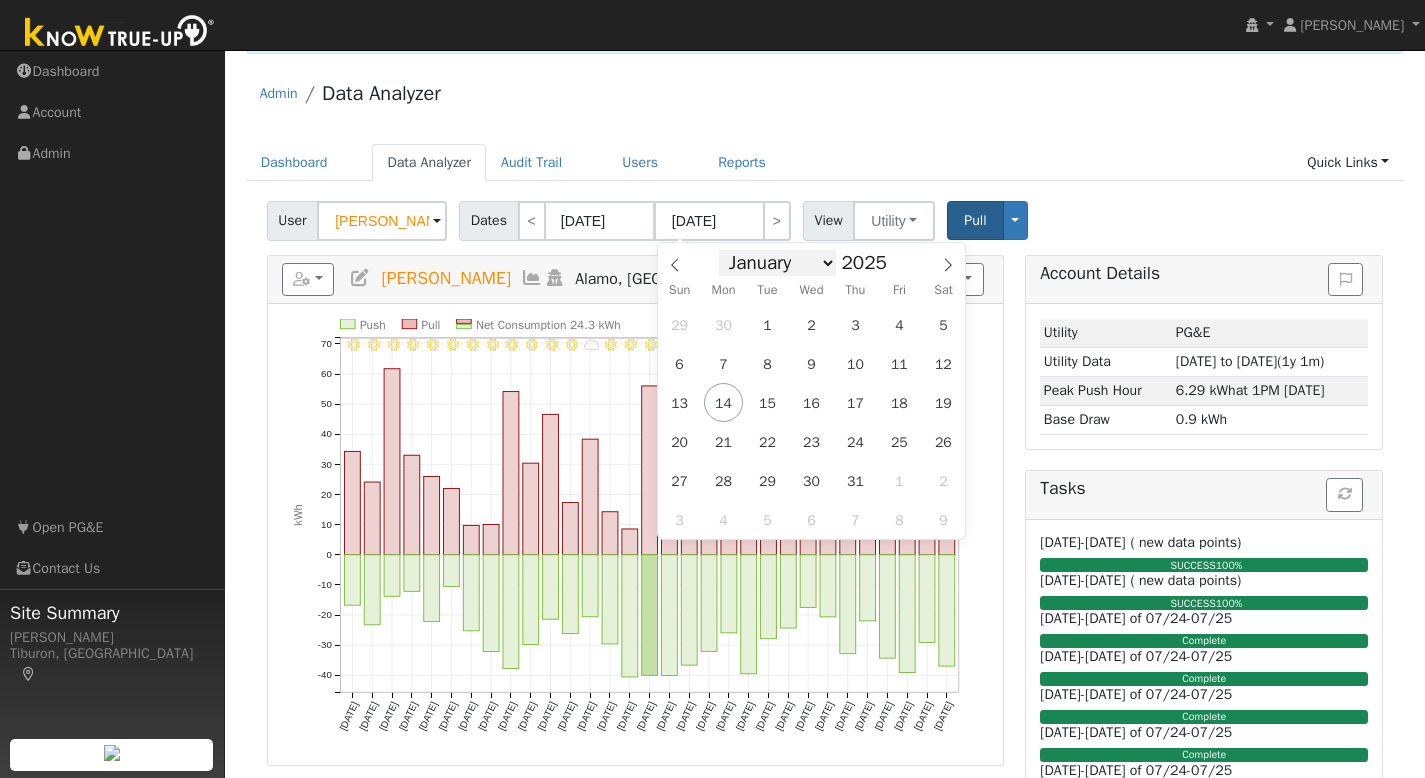 click on "January February March April May June July August September October November December" at bounding box center (777, 263) 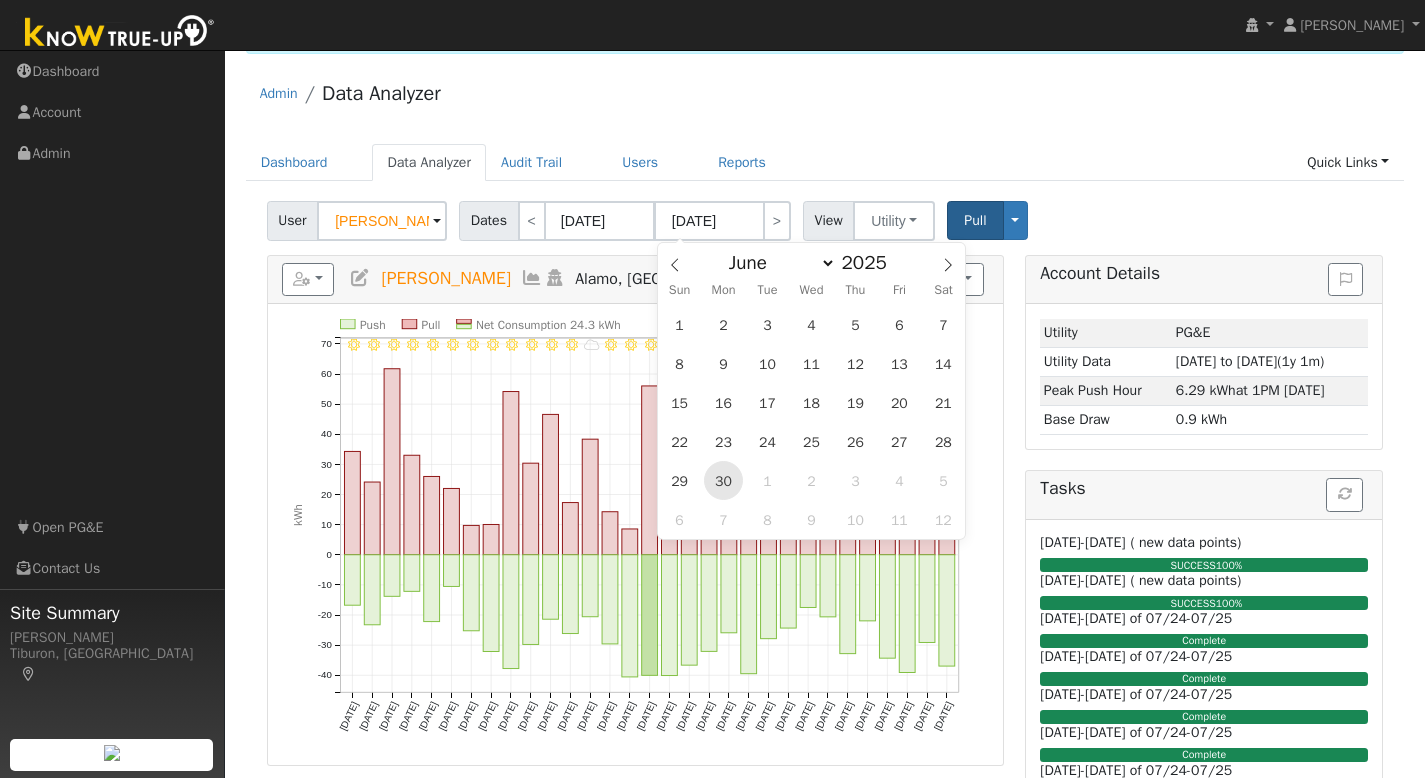 click on "30" at bounding box center [723, 480] 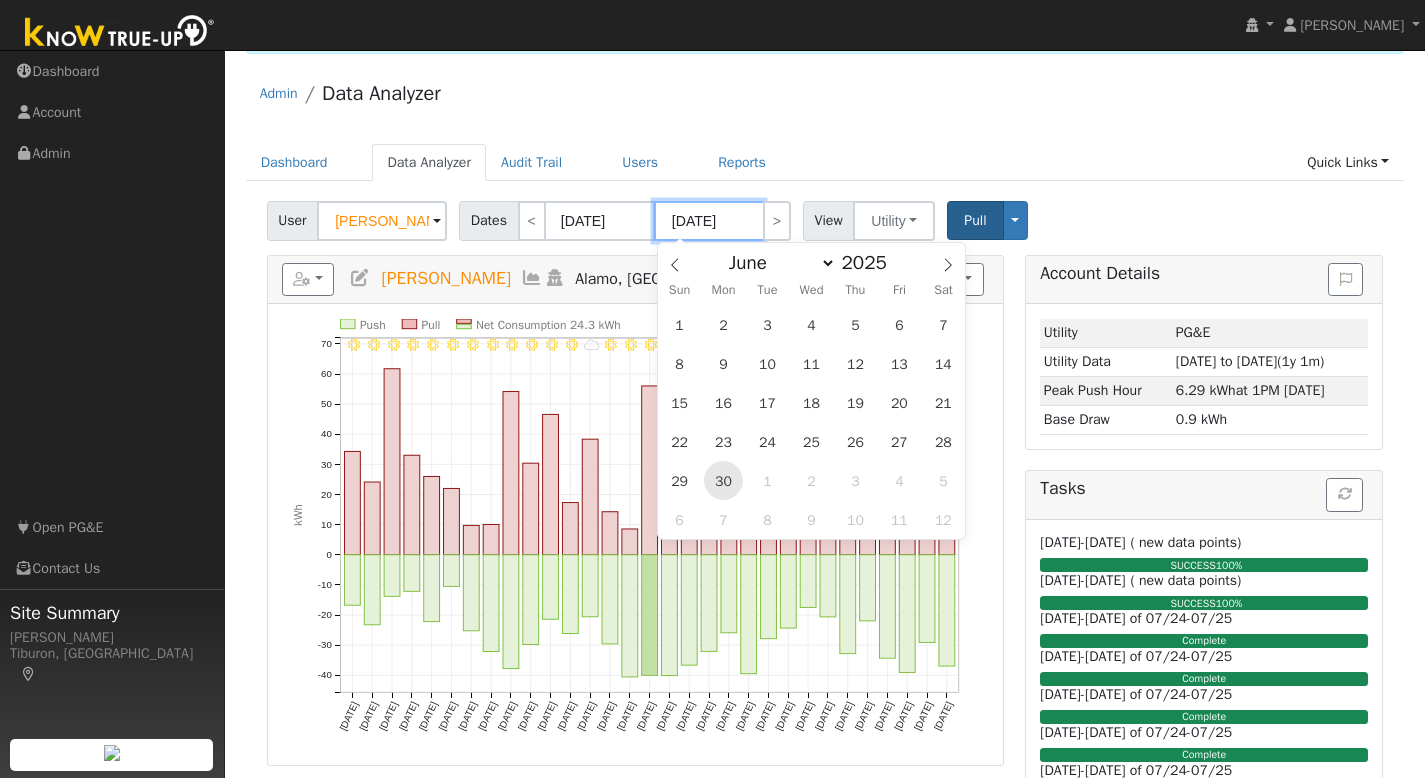 type on "[DATE]" 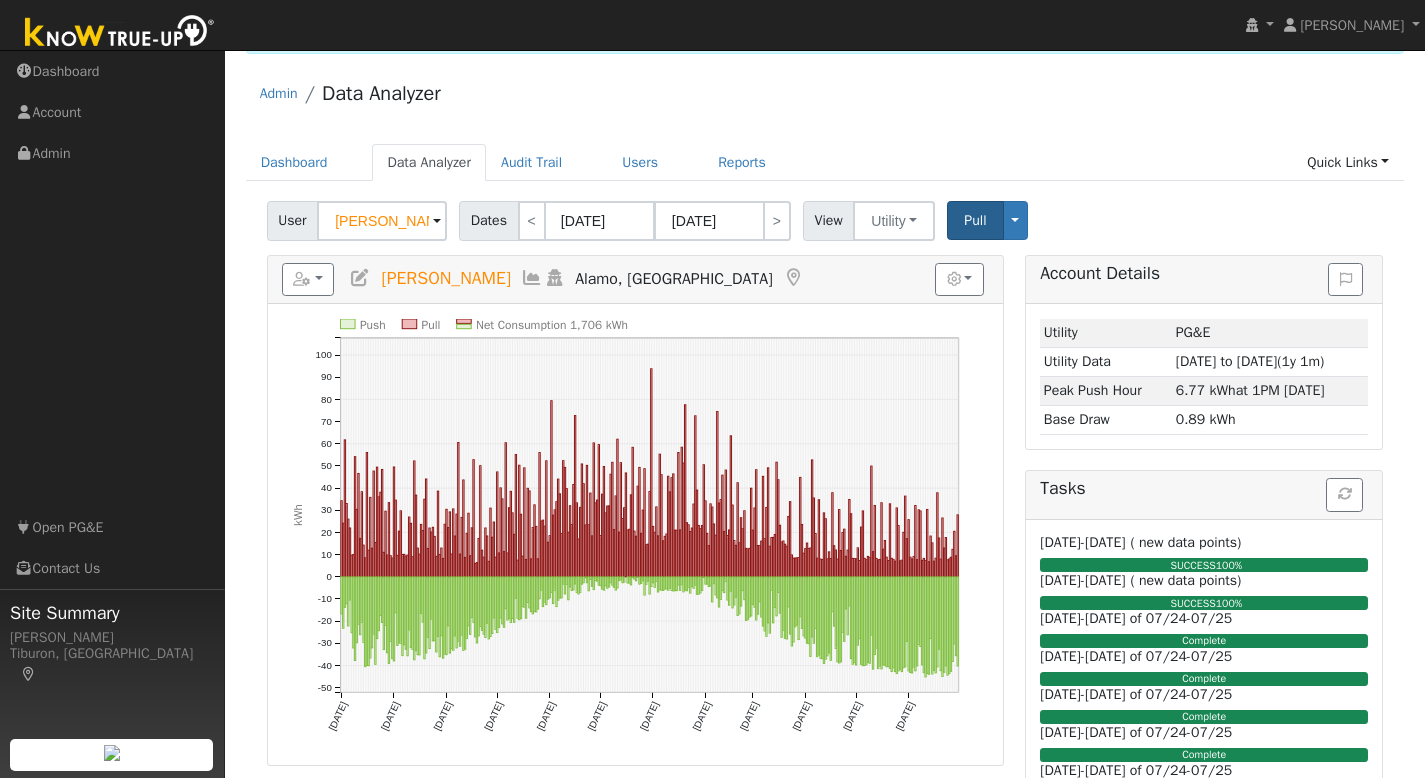 click on "Admin
Data Analyzer" at bounding box center (825, 98) 